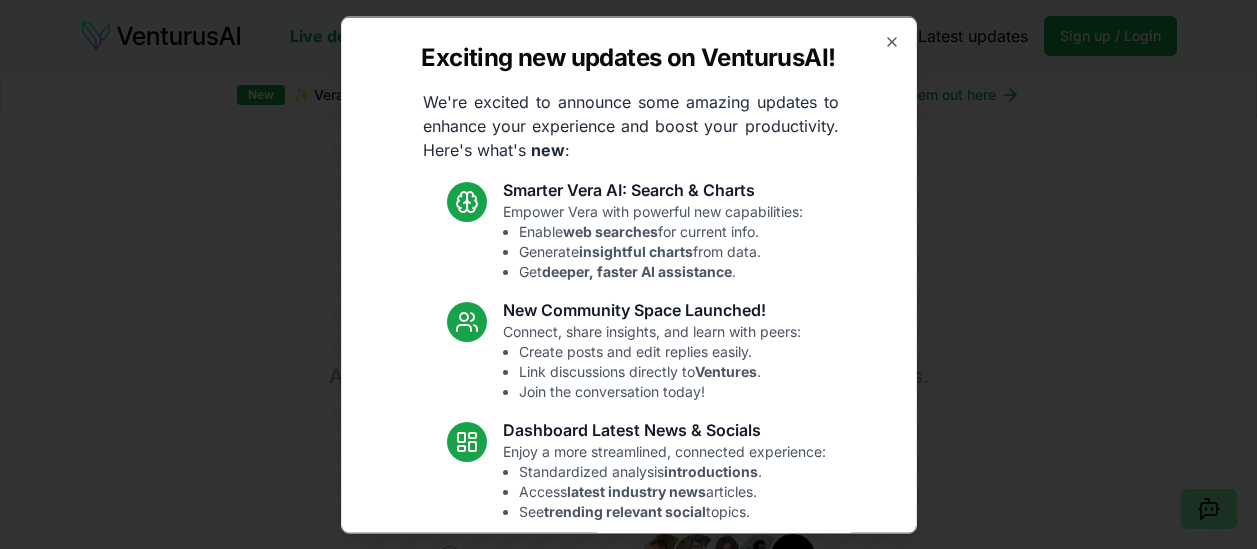 scroll, scrollTop: 114, scrollLeft: 0, axis: vertical 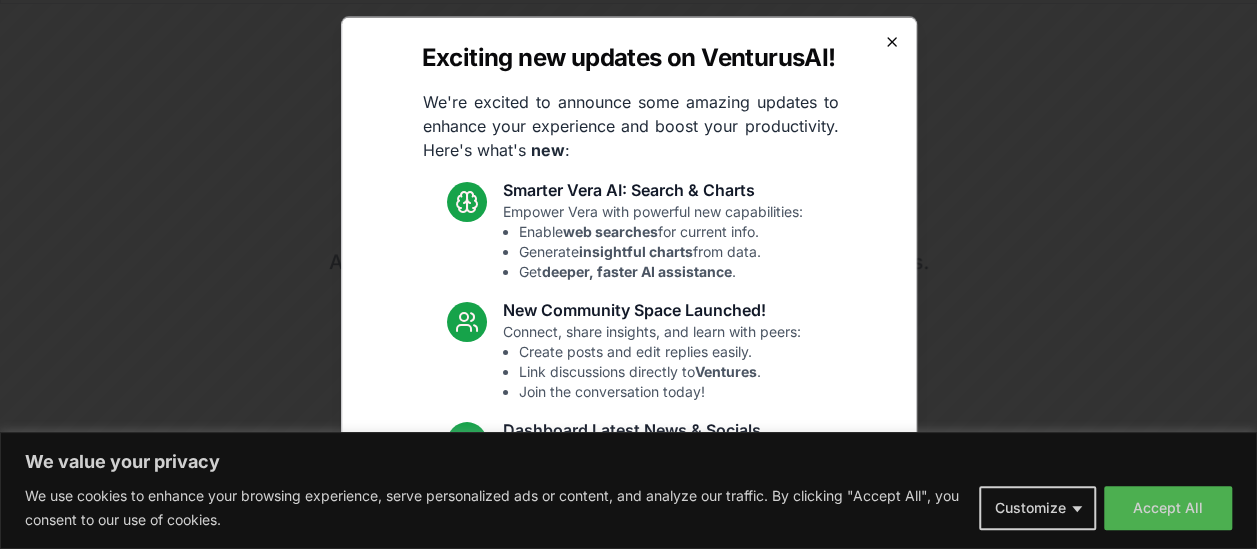 click 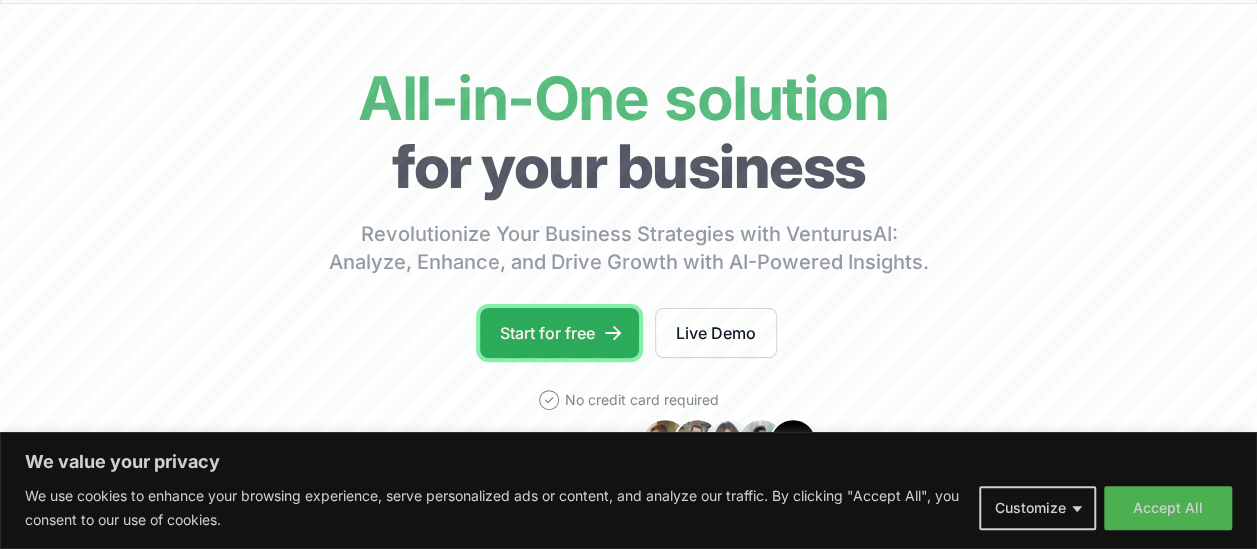 click on "Start for free" at bounding box center [559, 333] 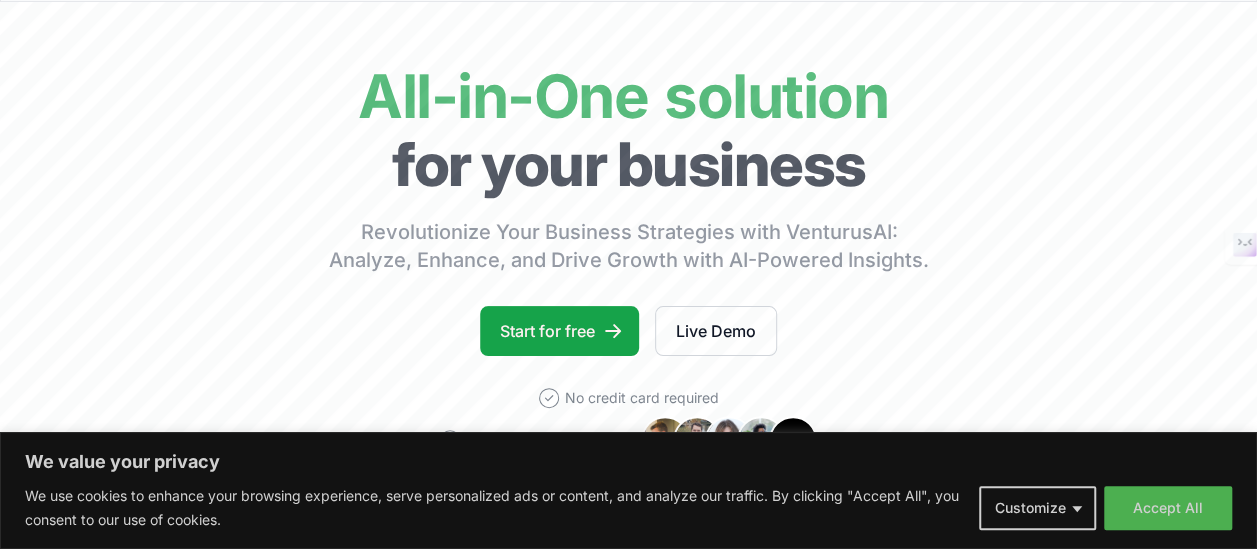 scroll, scrollTop: 116, scrollLeft: 0, axis: vertical 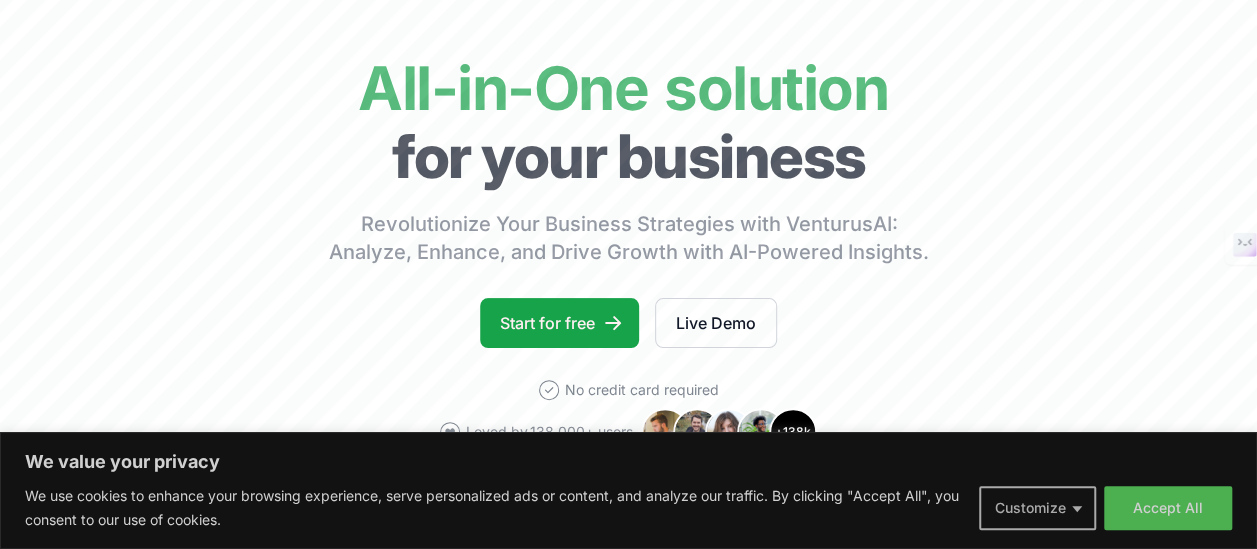 click on "Customize" at bounding box center [1037, 508] 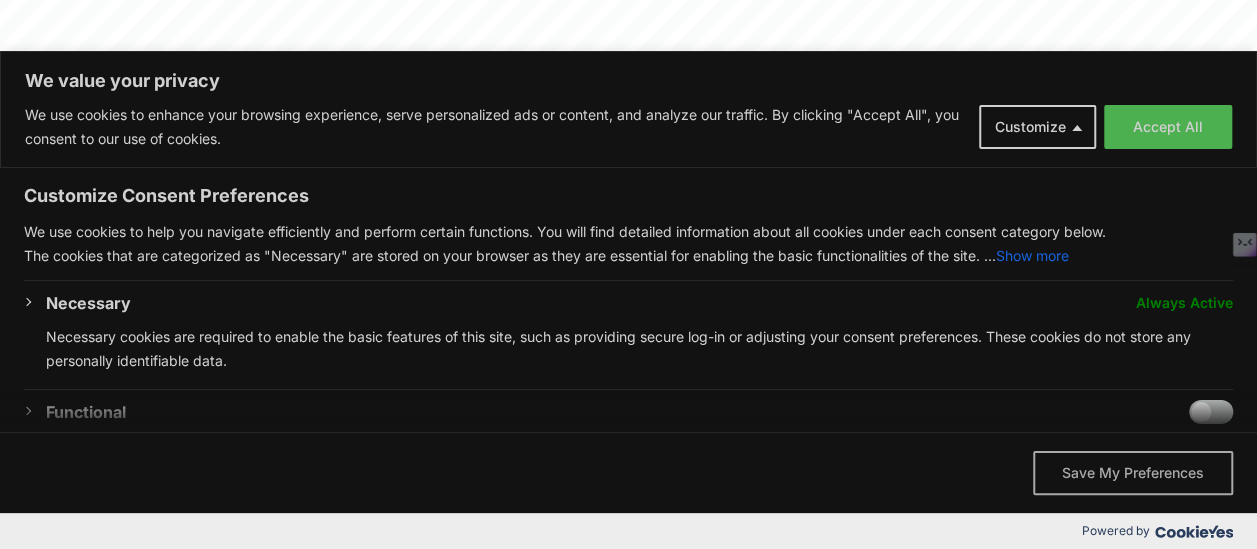 click on "Save My Preferences" at bounding box center [1133, 473] 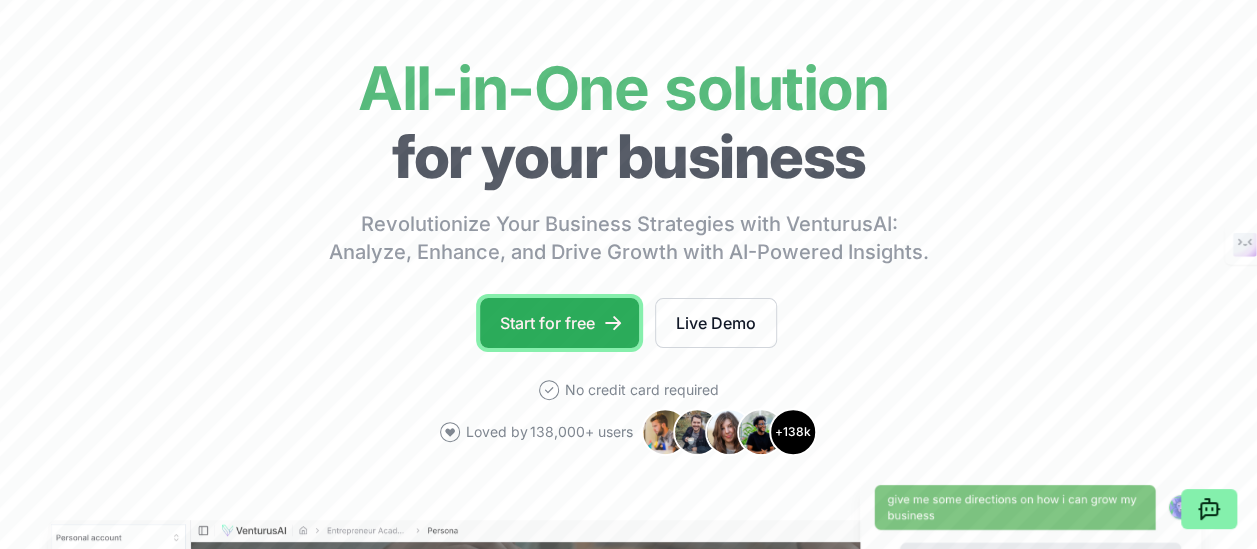 click on "Start for free" at bounding box center [559, 323] 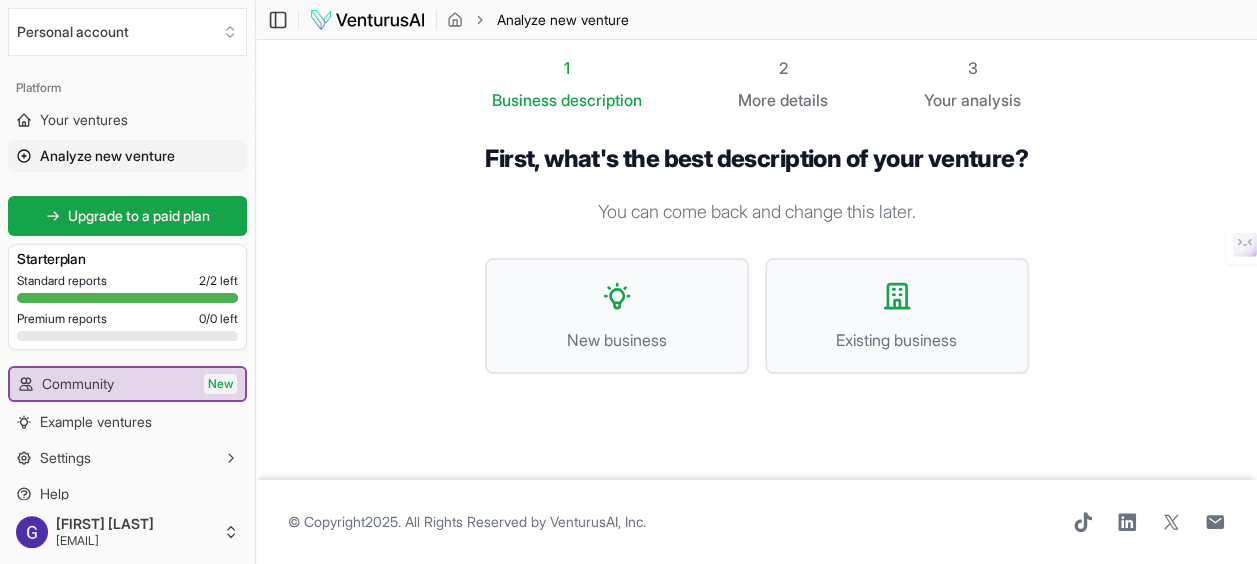 scroll, scrollTop: 4, scrollLeft: 0, axis: vertical 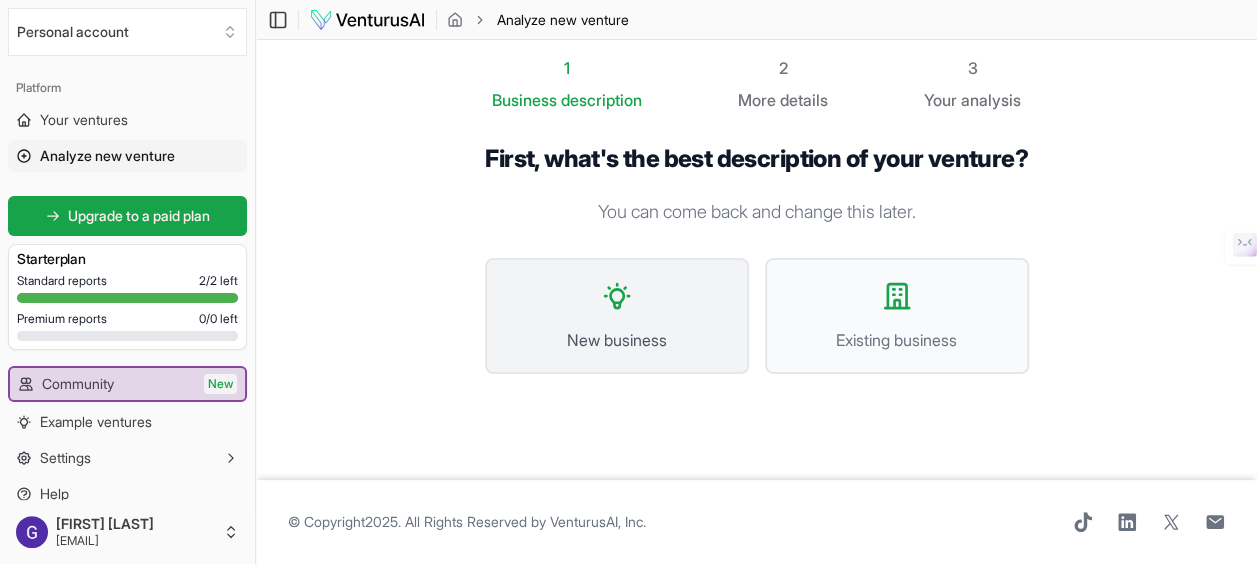 click on "New business" at bounding box center [617, 340] 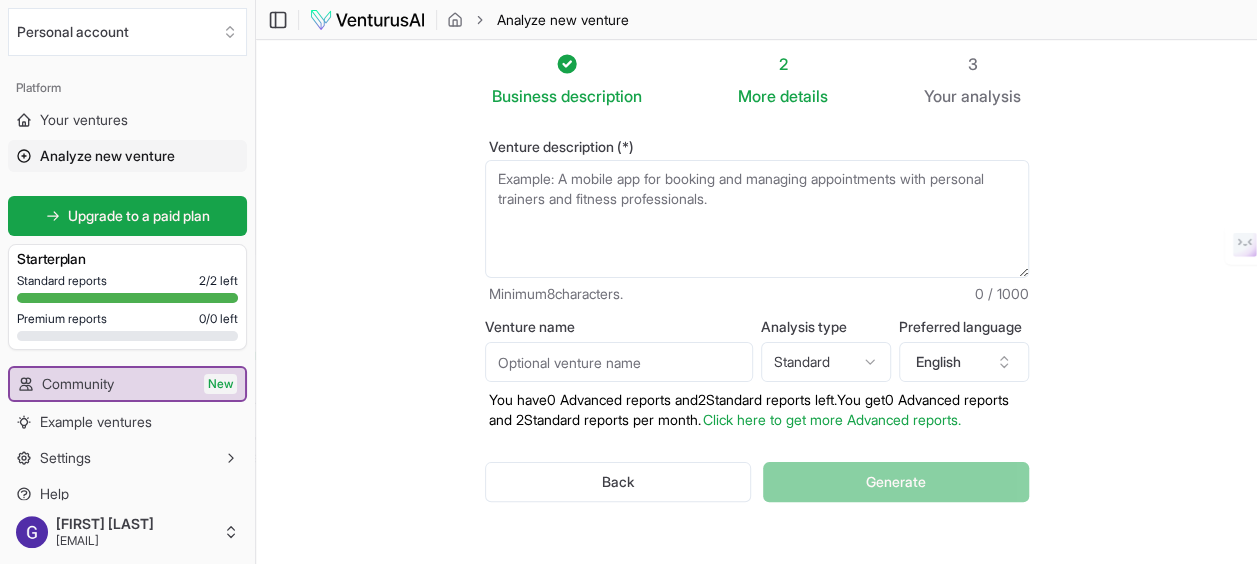 click on "Venture description (*)" at bounding box center (757, 219) 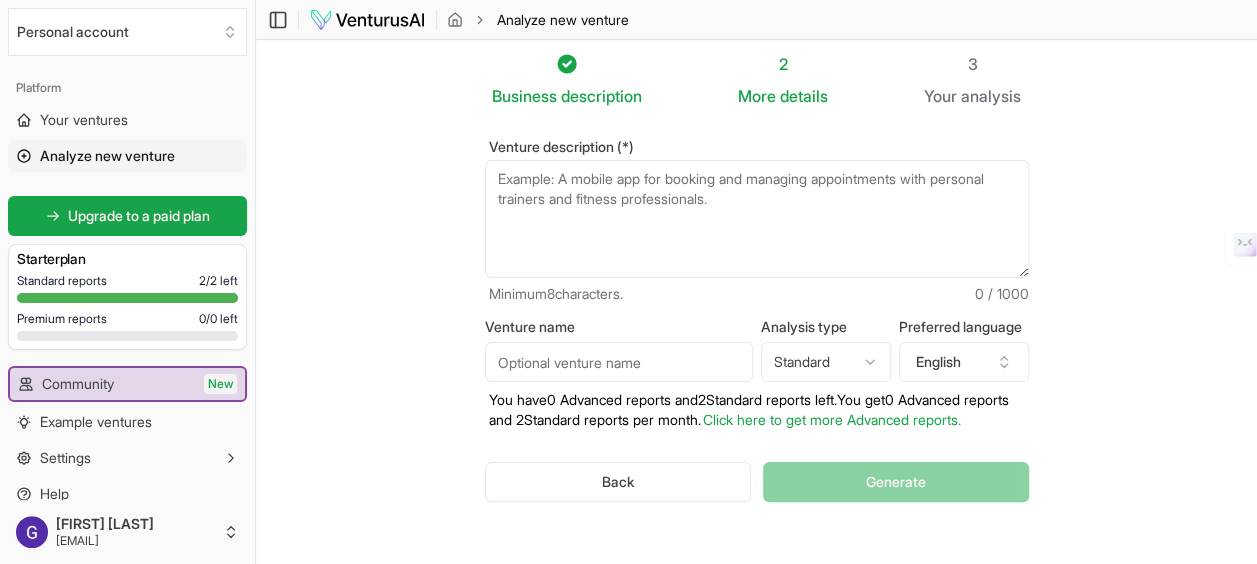click on "Venture description (*)" at bounding box center (757, 219) 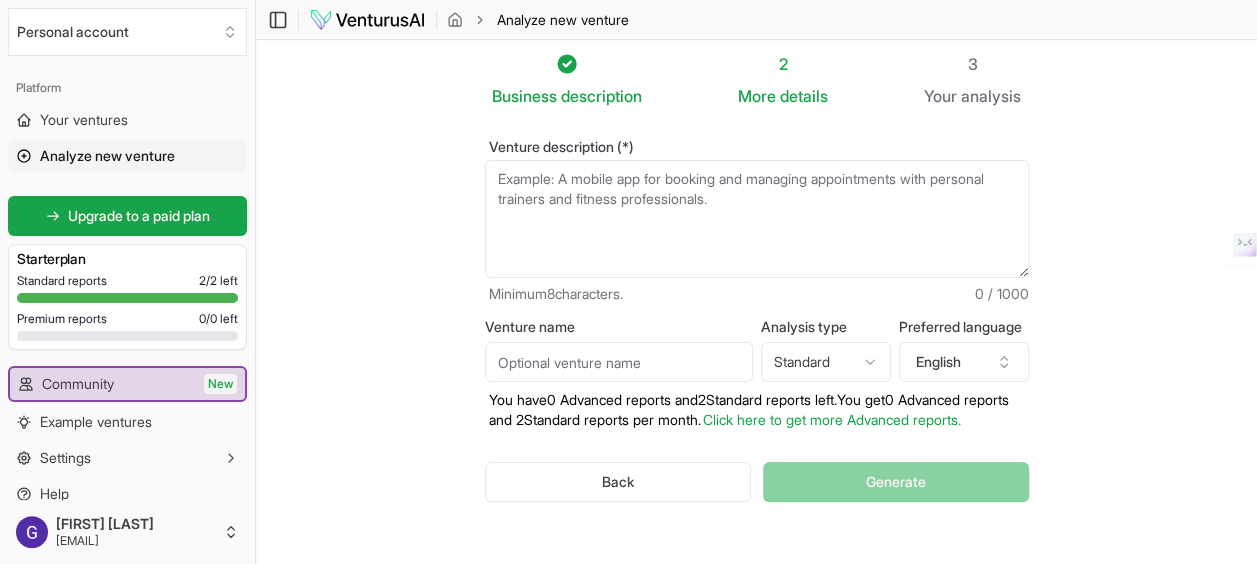 paste on "Problem:
Many people committed to the fitness struggle due to poor nutritional support. Busy schedules make cooking hard, and junk food becomes the easy choice. Even with good intentions, most lack proper guidance on healthy food. The result? Missed goals, wasted effort, time mismanagement and growing frustration. Nutrition is often the most overlooked pillar of wellness; and that’s exactly where we come in." 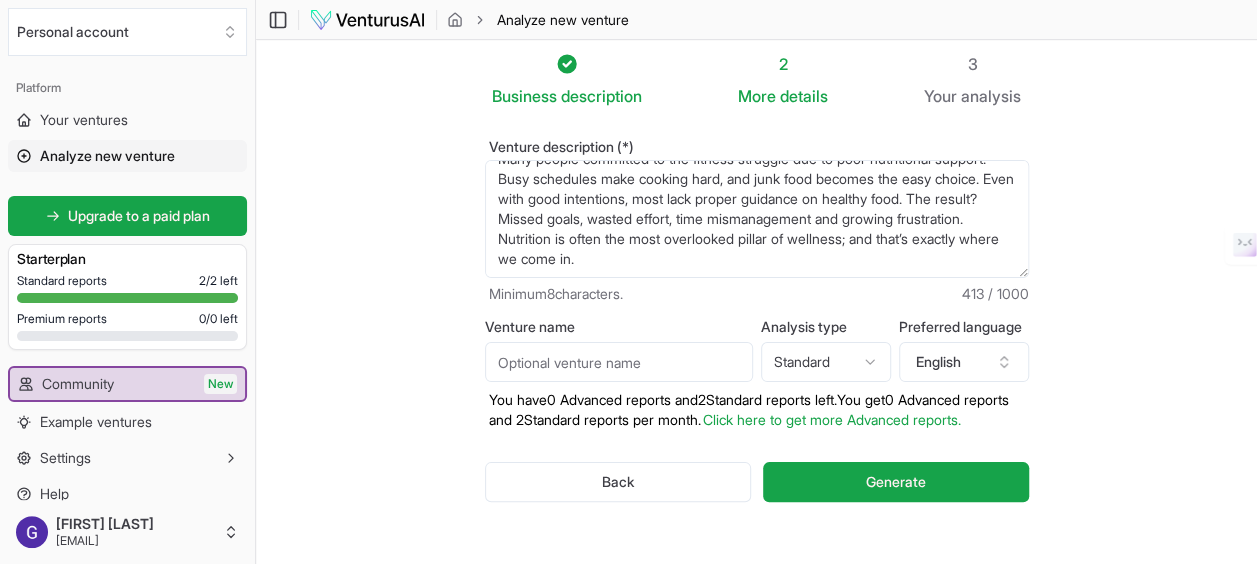 scroll, scrollTop: 90, scrollLeft: 0, axis: vertical 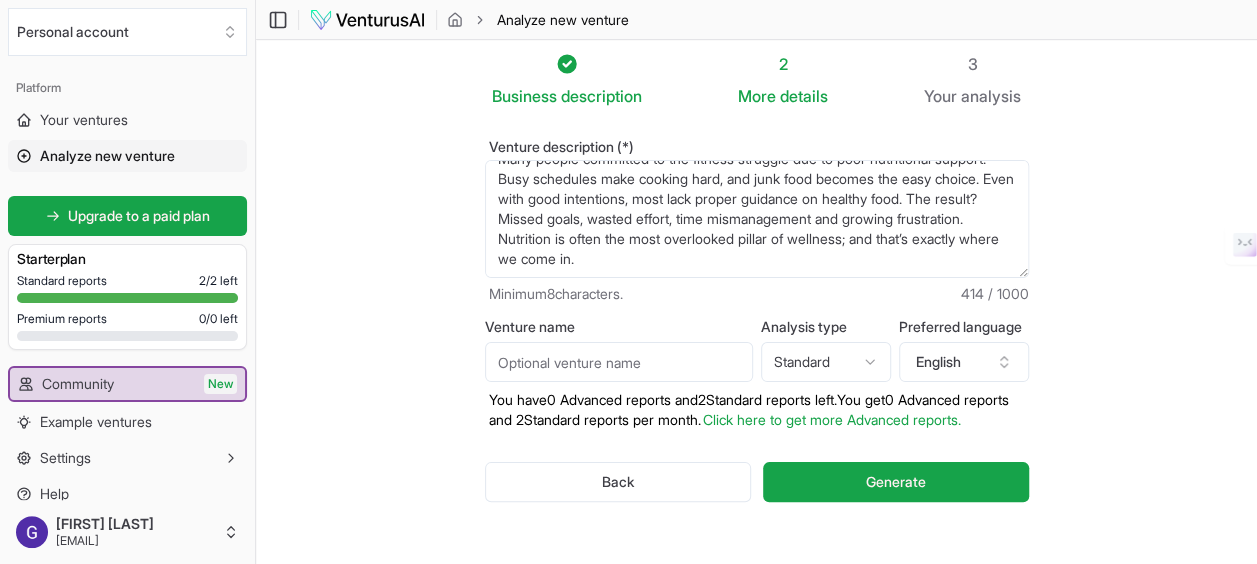 click on "Problem:
Many people committed to the fitness struggle due to poor nutritional support. Busy schedules make cooking hard, and junk food becomes the easy choice. Even with good intentions, most lack proper guidance on healthy food. The result? Missed goals, wasted effort, time mismanagement and growing frustration. Nutrition is often the most overlooked pillar of wellness; and that’s exactly where we come in." at bounding box center (757, 219) 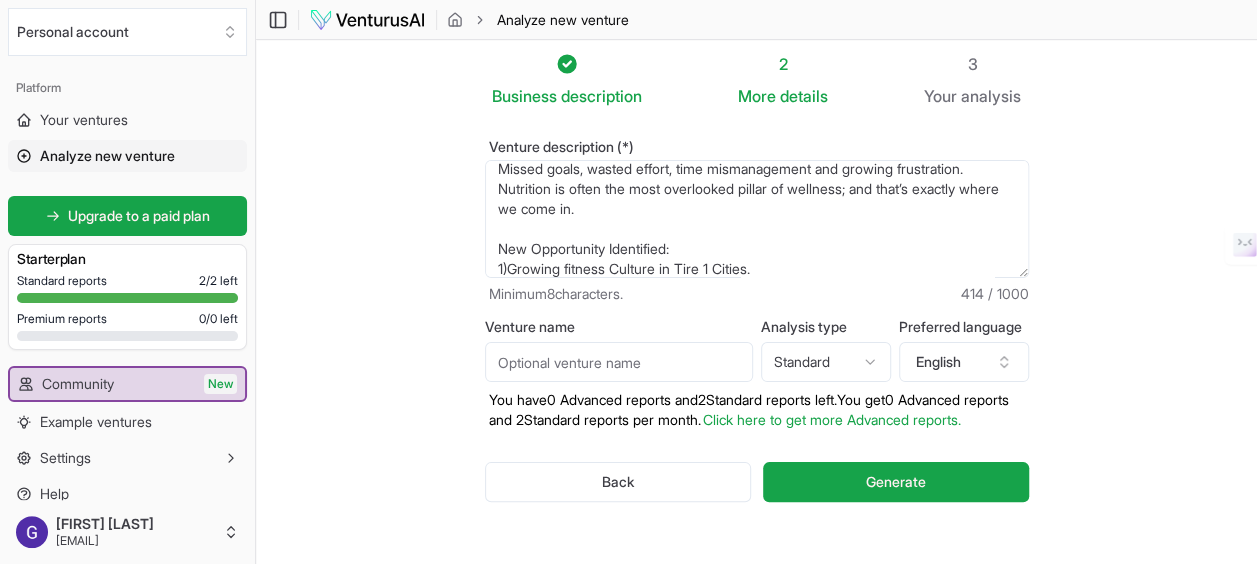 scroll, scrollTop: 150, scrollLeft: 0, axis: vertical 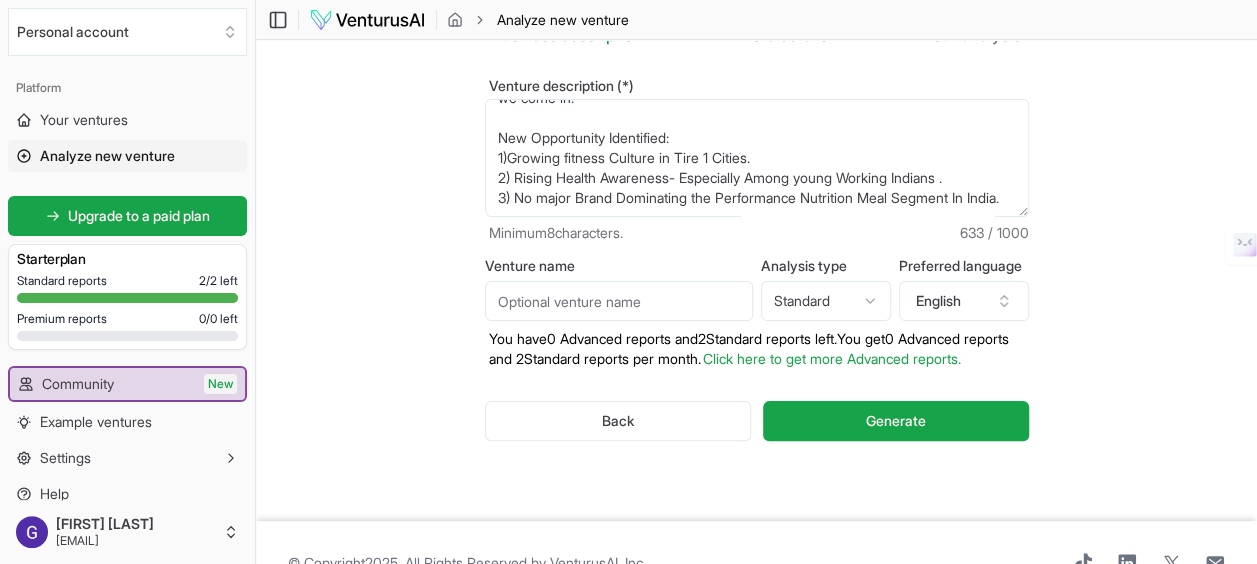 type on "Problem:
Many people committed to the fitness struggle due to poor nutritional support. Busy schedules make cooking hard, and junk food becomes the easy choice. Even with good intentions, most lack proper guidance on healthy food. The result? Missed goals, wasted effort, time mismanagement and growing frustration. Nutrition is often the most overlooked pillar of wellness; and that’s exactly where we come in.
New Opportunity Identified:
1)Growing fitness Culture in Tire 1 Cities.
2) Rising Health Awareness- Especially Among young Working Indians .
3) No major Brand Dominating the Performance Nutrition Meal Segment In India." 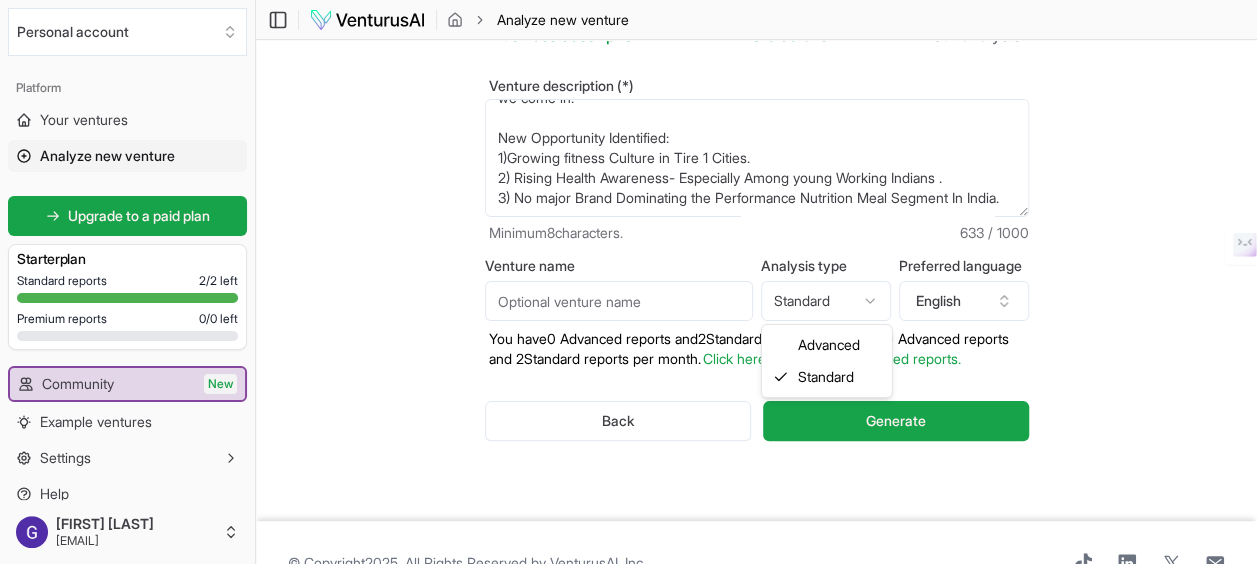 select on "advanced" 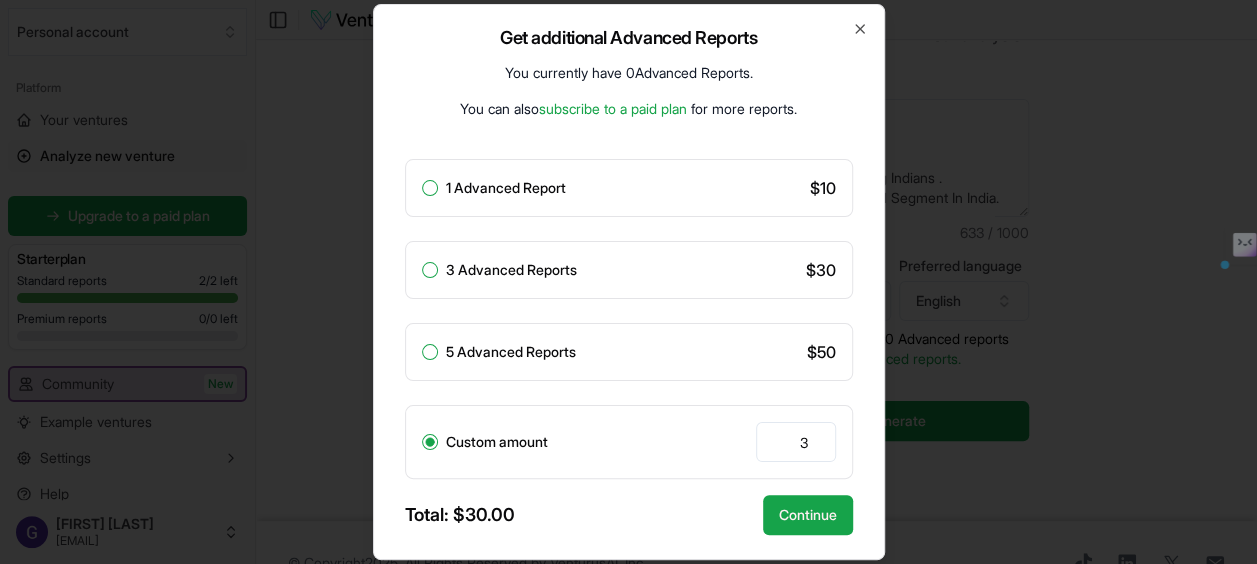 click at bounding box center (628, 282) 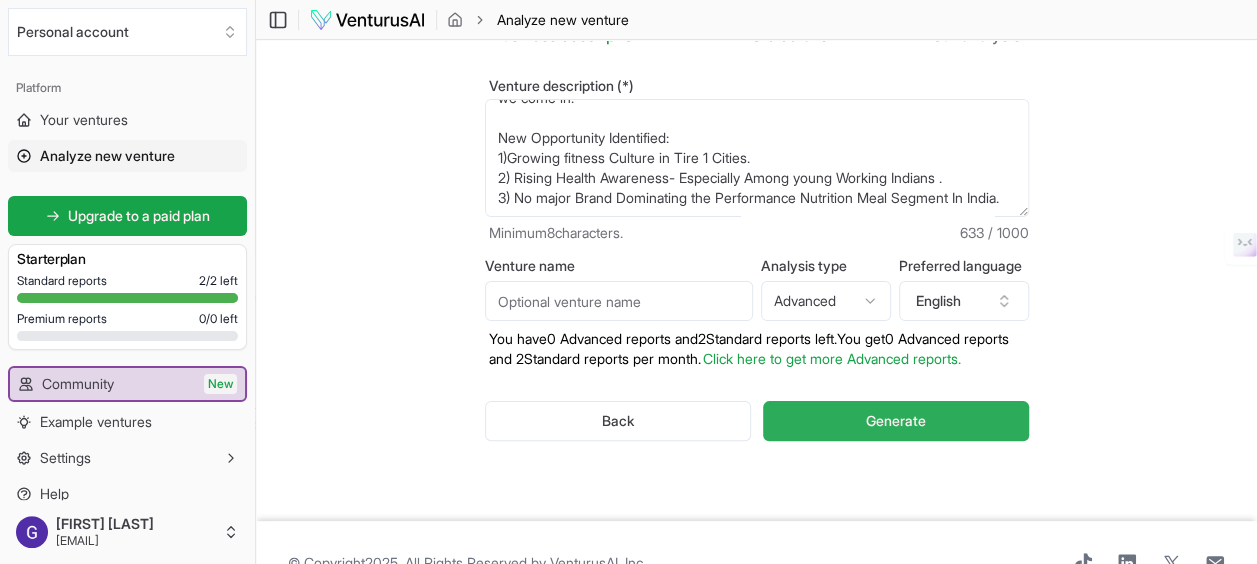 click on "Generate" at bounding box center [895, 421] 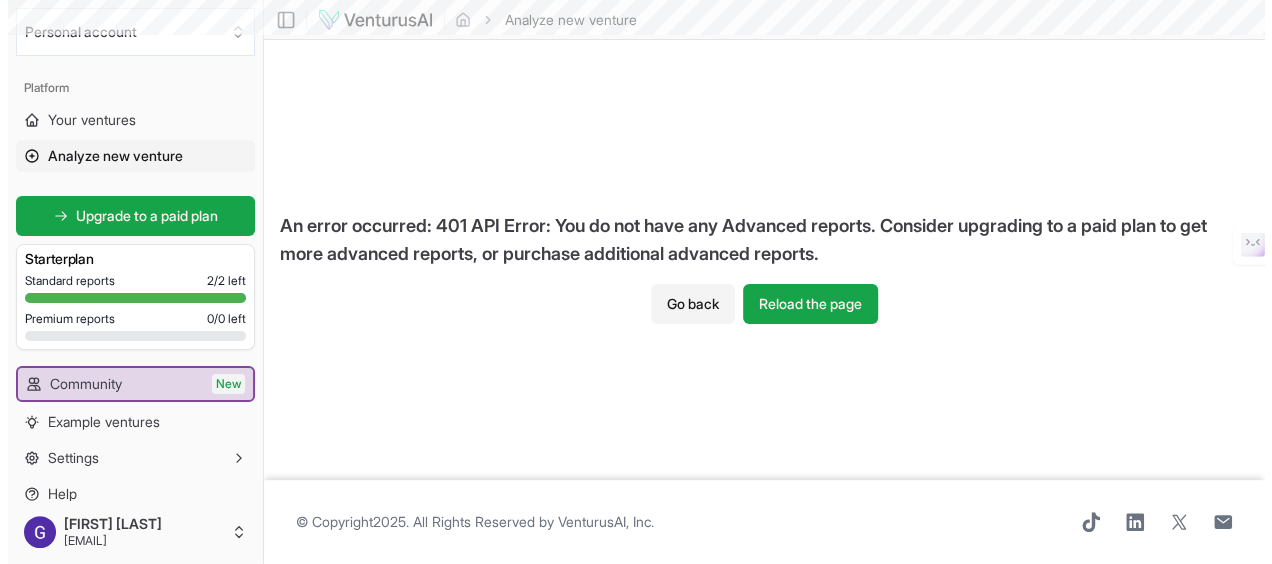 scroll, scrollTop: 0, scrollLeft: 0, axis: both 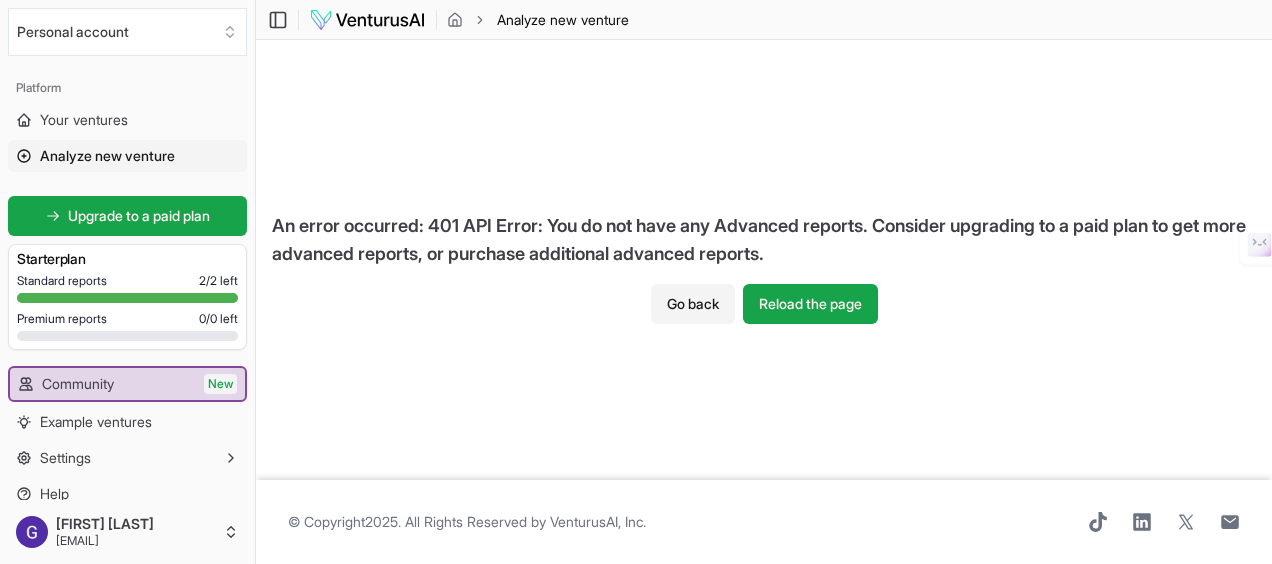 click on "An error occurred:   401  API Error: You do not have any Advanced reports. Consider upgrading to a paid plan to get more advanced reports, or purchase additional advanced reports." at bounding box center [764, 240] 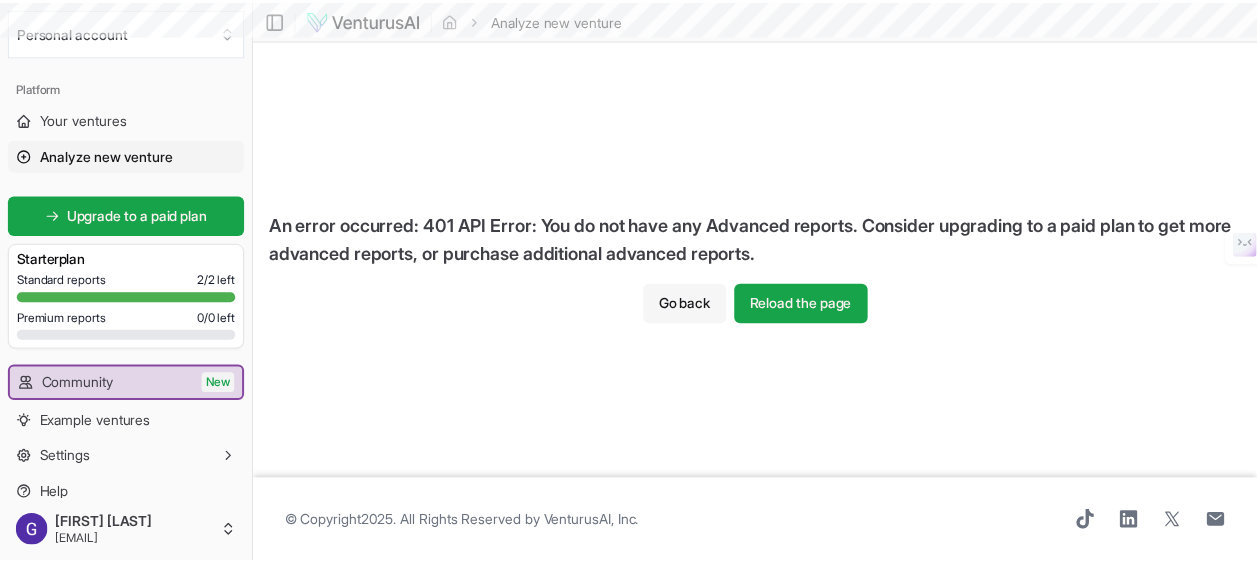 scroll, scrollTop: 65, scrollLeft: 0, axis: vertical 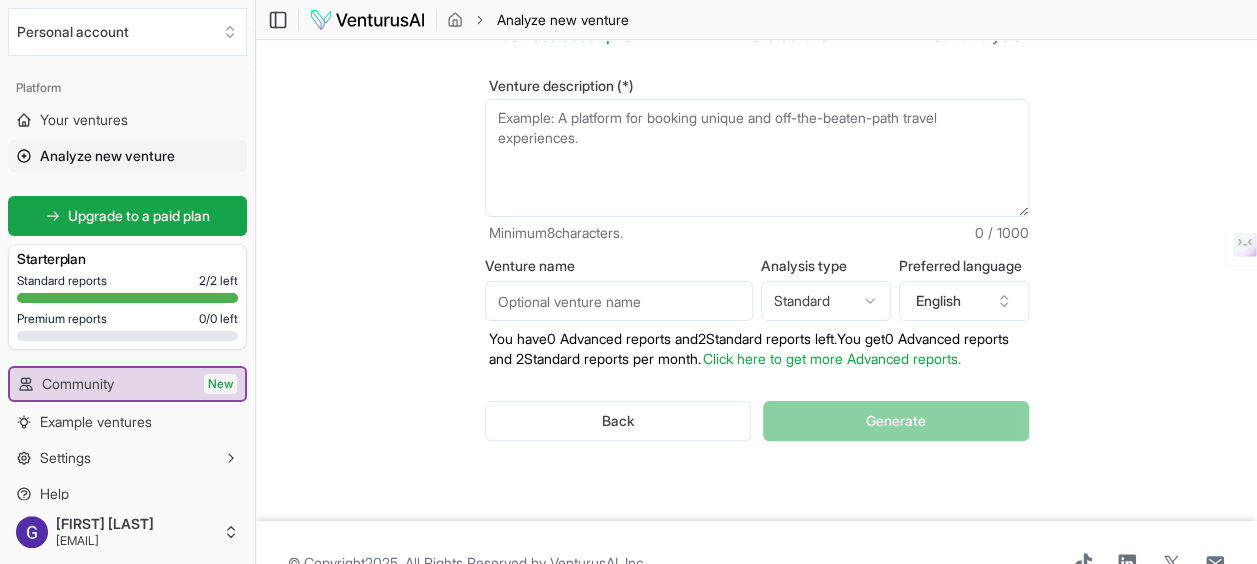 click on "We value your privacy We use cookies to enhance your browsing experience, serve personalized ads or content, and analyze our traffic. By clicking "Accept All", you consent to our use of cookies. Customize    Accept All Customize Consent Preferences   We use cookies to help you navigate efficiently and perform certain functions. You will find detailed information about all cookies under each consent category below. The cookies that are categorized as "Necessary" are stored on your browser as they are essential for enabling the basic functionalities of the site. ...  Show more Necessary Always Active Necessary cookies are required to enable the basic features of this site, such as providing secure log-in or adjusting your consent preferences. These cookies do not store any personally identifiable data. Cookie cookieyes-consent Duration 1 year Description Cookie __cf_bm Duration 1 hour Description This cookie, set by Cloudflare, is used to support Cloudflare Bot Management.  Cookie _cfuvid Duration session lidc" at bounding box center (628, 217) 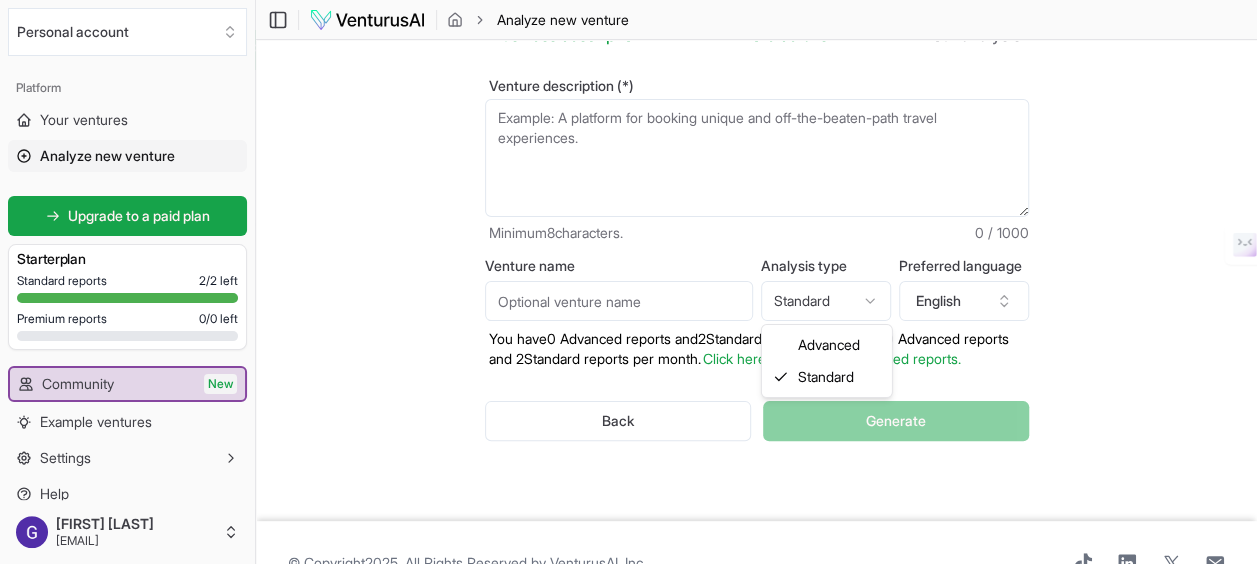 click on "You have  0   Advanced reports   and  2  Standard reports left.  Y ou get  0   Advanced reports and   2  Standard reports per month. Click here to get more Advanced reports." at bounding box center [757, 349] 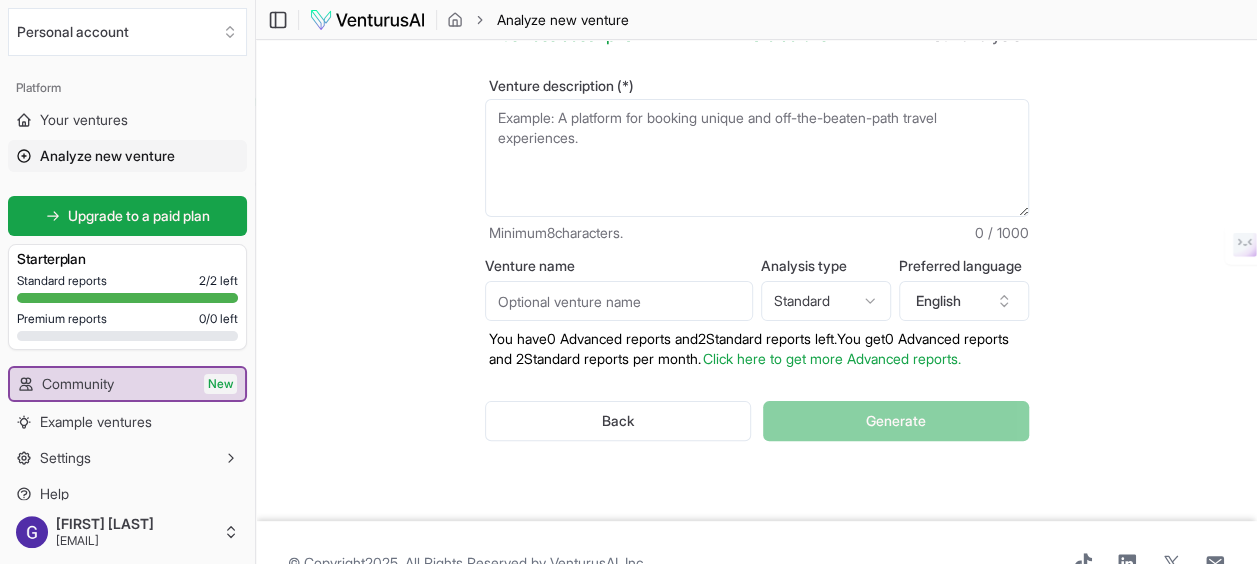click on "Venture description (*)" at bounding box center (757, 158) 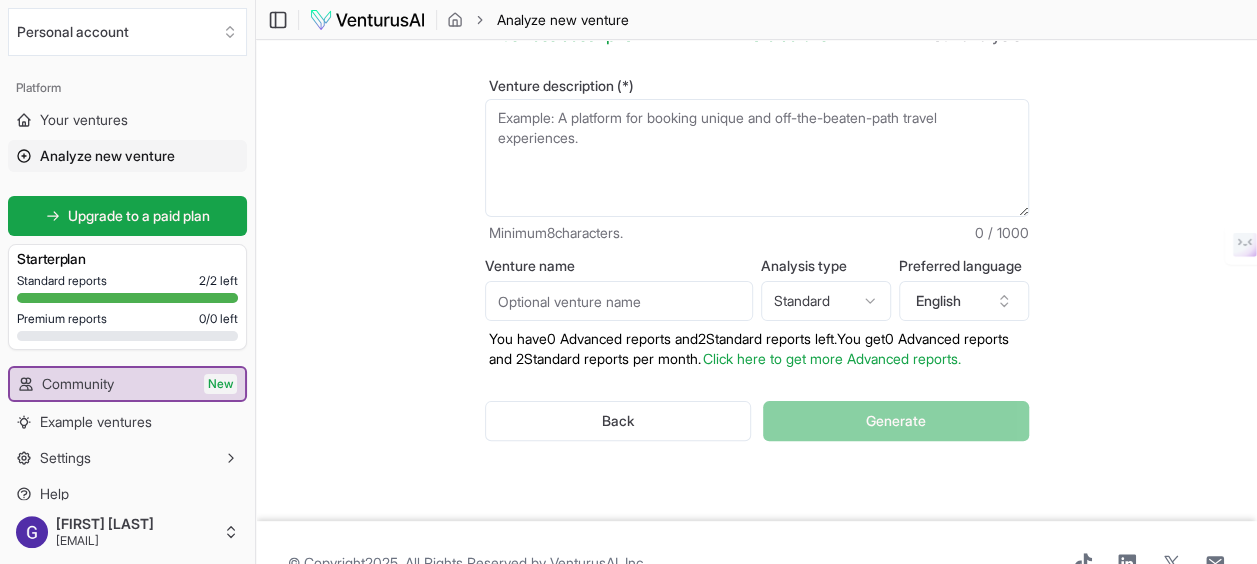 click on "Venture description (*)" at bounding box center (757, 158) 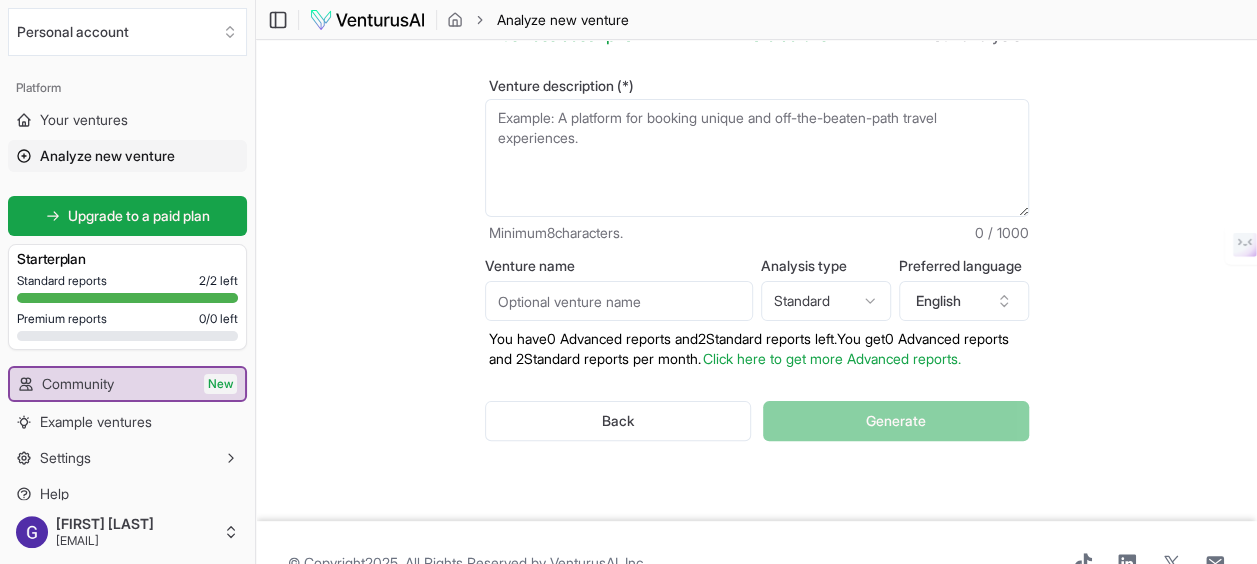 paste on "Problem:
1) Lack of time to cook Healthy meals. Busy Professional and students can’t consistently cook nutritious food
2) Difficulty following fitness diet.
Gym- Goers and health-Conscious individuals struggle to stick to macros or specific diet plan.
3) Limited Access to clean, Goal-Oriented Food. Existing food delivery lacks portions control, Calorie tracking and macro Balance.
4) Inconsistent Meal Quality.
Hygiene, Taste and health Standards vary- Trust is very low." 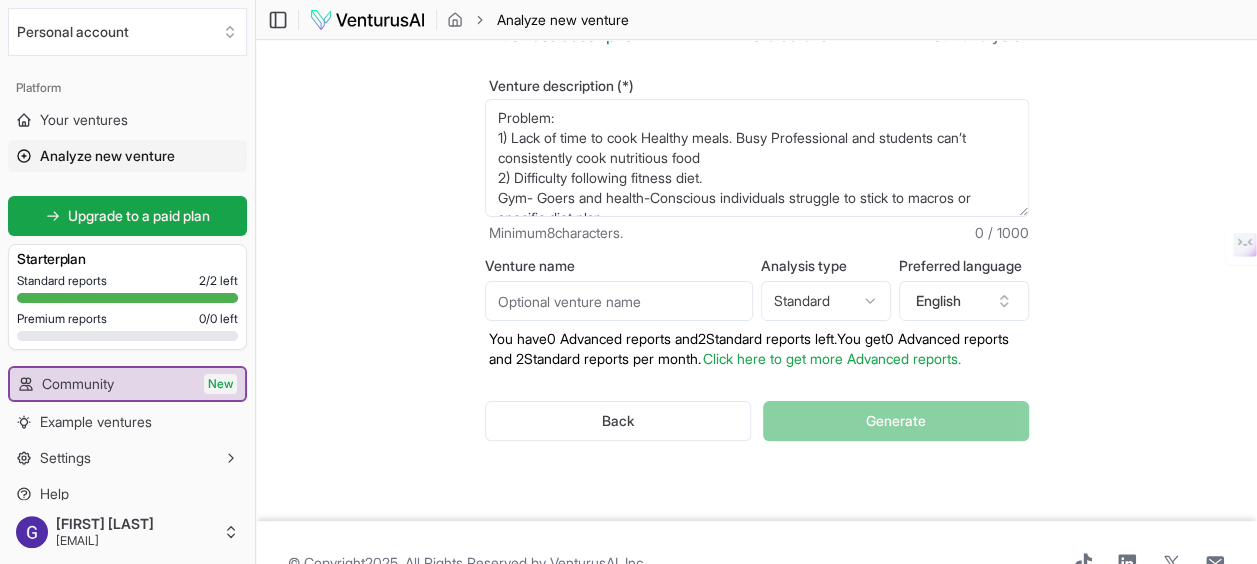 scroll, scrollTop: 90, scrollLeft: 0, axis: vertical 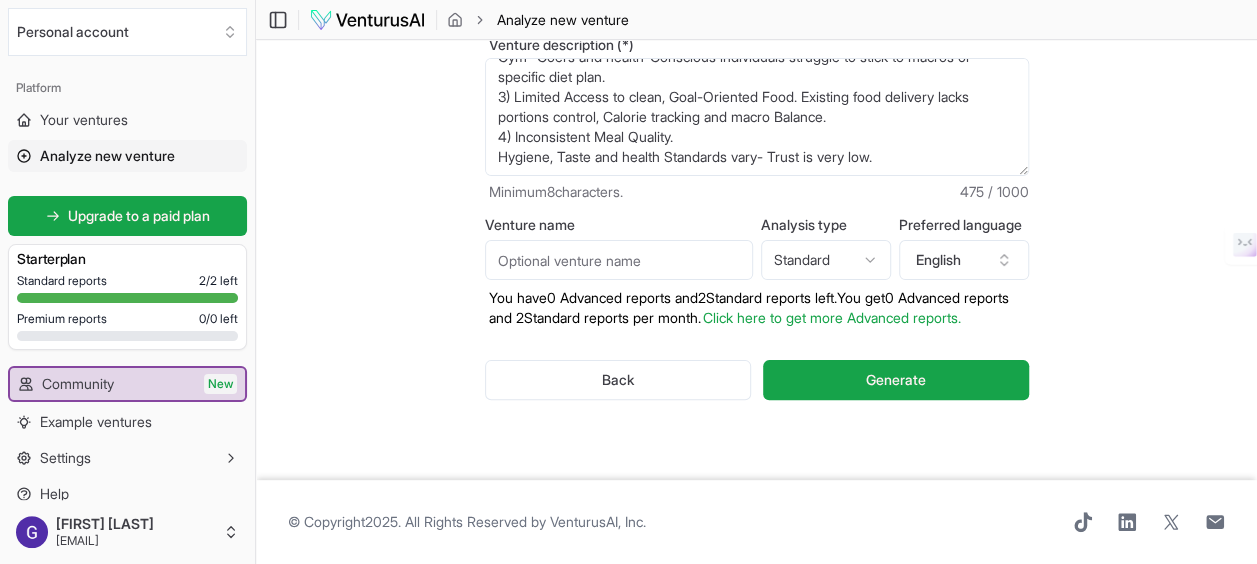 click on "Problem:
1) Lack of time to cook Healthy meals. Busy Professional and students can’t consistently cook nutritious food
2) Difficulty following fitness diet.
Gym- Goers and health-Conscious individuals struggle to stick to macros or specific diet plan.
3) Limited Access to clean, Goal-Oriented Food. Existing food delivery lacks portions control, Calorie tracking and macro Balance.
4) Inconsistent Meal Quality.
Hygiene, Taste and health Standards vary- Trust is very low." at bounding box center [757, 117] 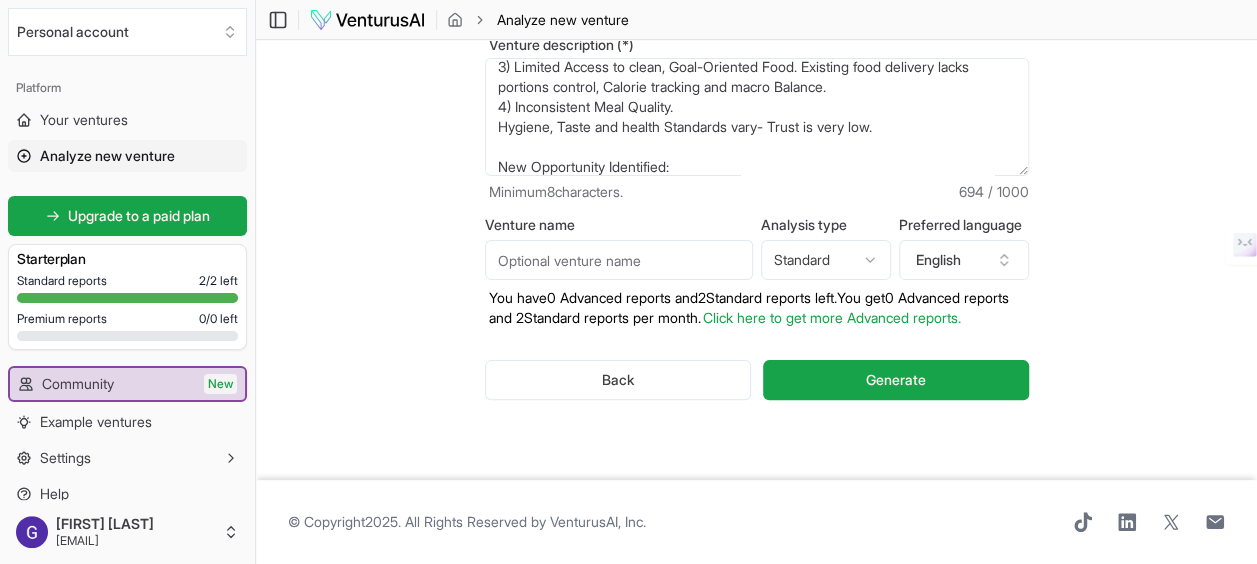 scroll, scrollTop: 210, scrollLeft: 0, axis: vertical 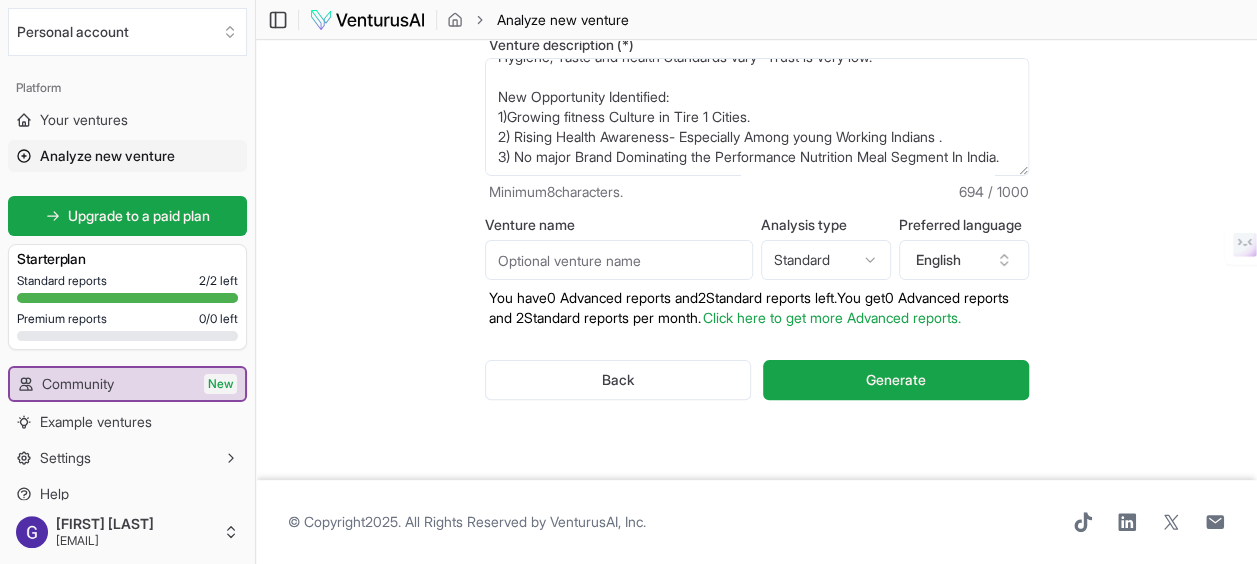 type on "Problem:
1) Lack of time to cook Healthy meals. Busy Professional and students can’t consistently cook nutritious food
2) Difficulty following fitness diet.
Gym- Goers and health-Conscious individuals struggle to stick to macros or specific diet plan.
3) Limited Access to clean, Goal-Oriented Food. Existing food delivery lacks portions control, Calorie tracking and macro Balance.
4) Inconsistent Meal Quality.
Hygiene, Taste and health Standards vary- Trust is very low.
New Opportunity Identified:
1)Growing fitness Culture in Tire 1 Cities.
2) Rising Health Awareness- Especially Among young Working Indians .
3) No major Brand Dominating the Performance Nutrition Meal Segment In India." 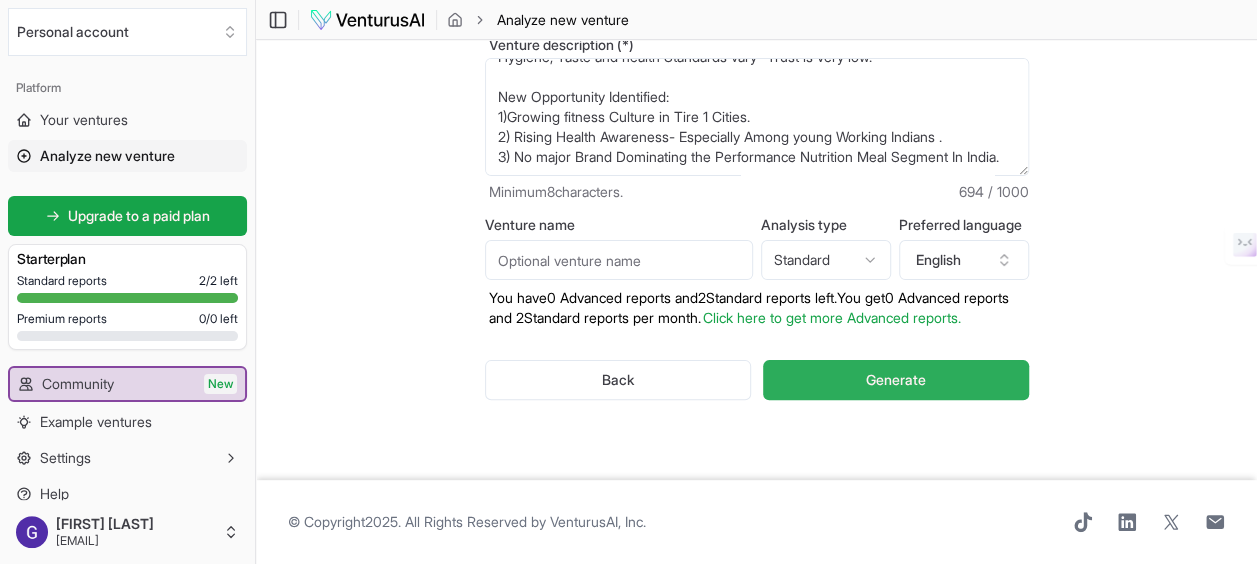 click on "Generate" at bounding box center [896, 380] 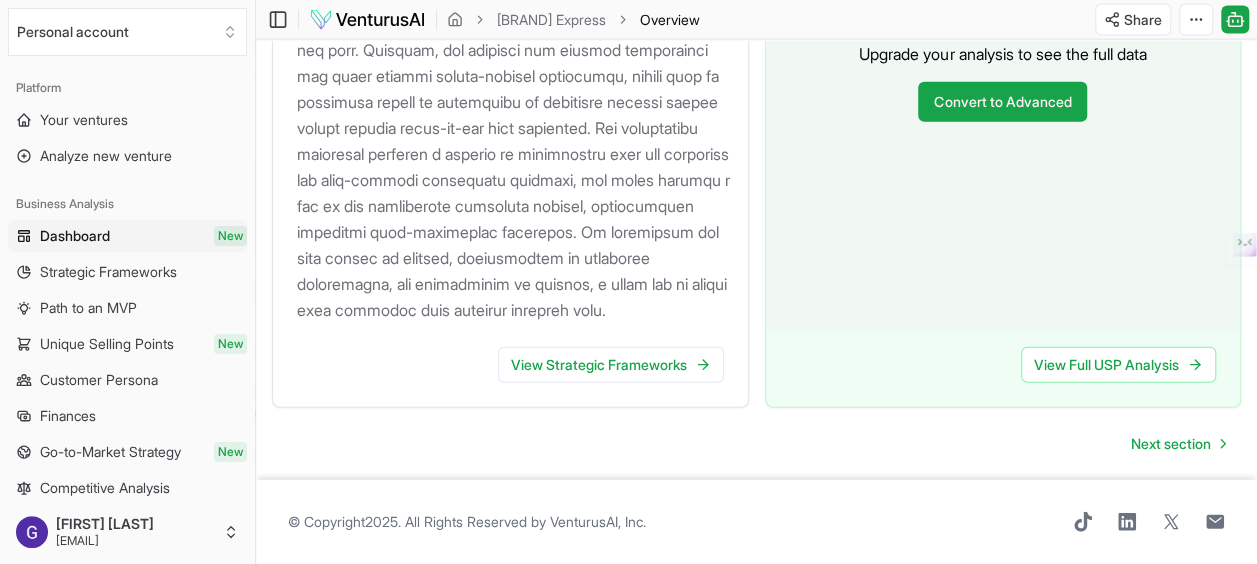 scroll, scrollTop: 2326, scrollLeft: 0, axis: vertical 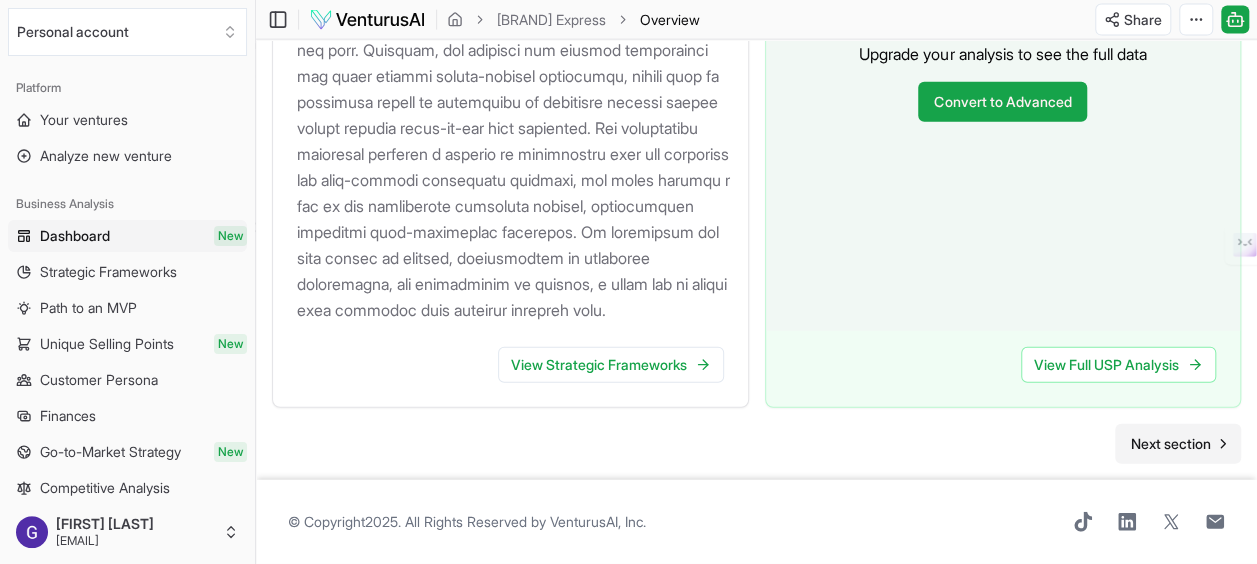 click on "Next section" at bounding box center [1171, 444] 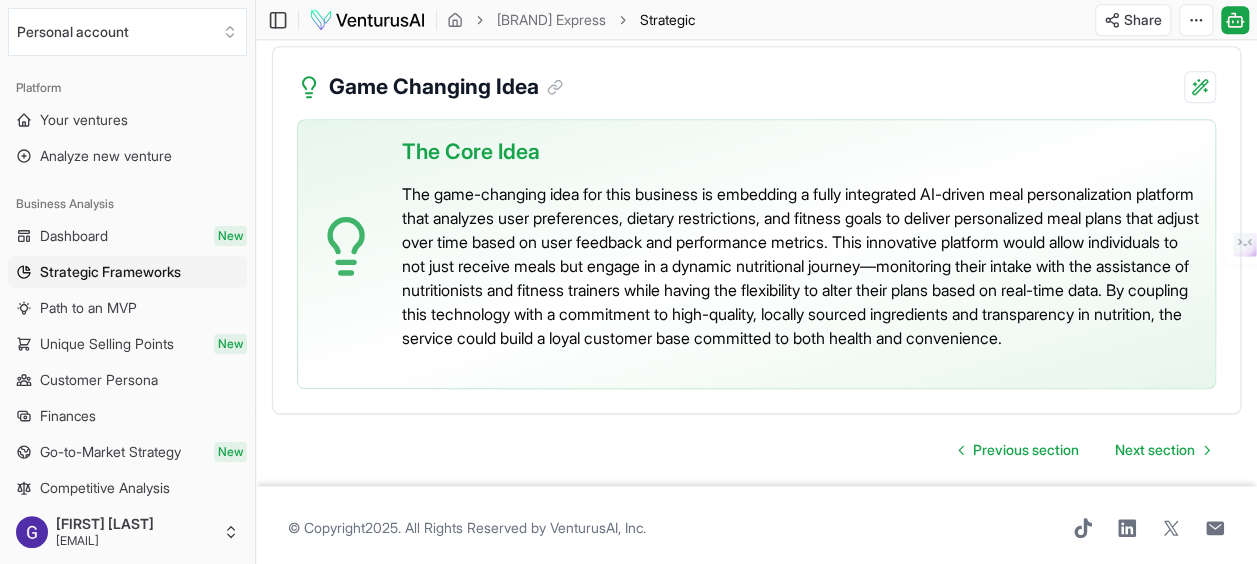 scroll, scrollTop: 4750, scrollLeft: 0, axis: vertical 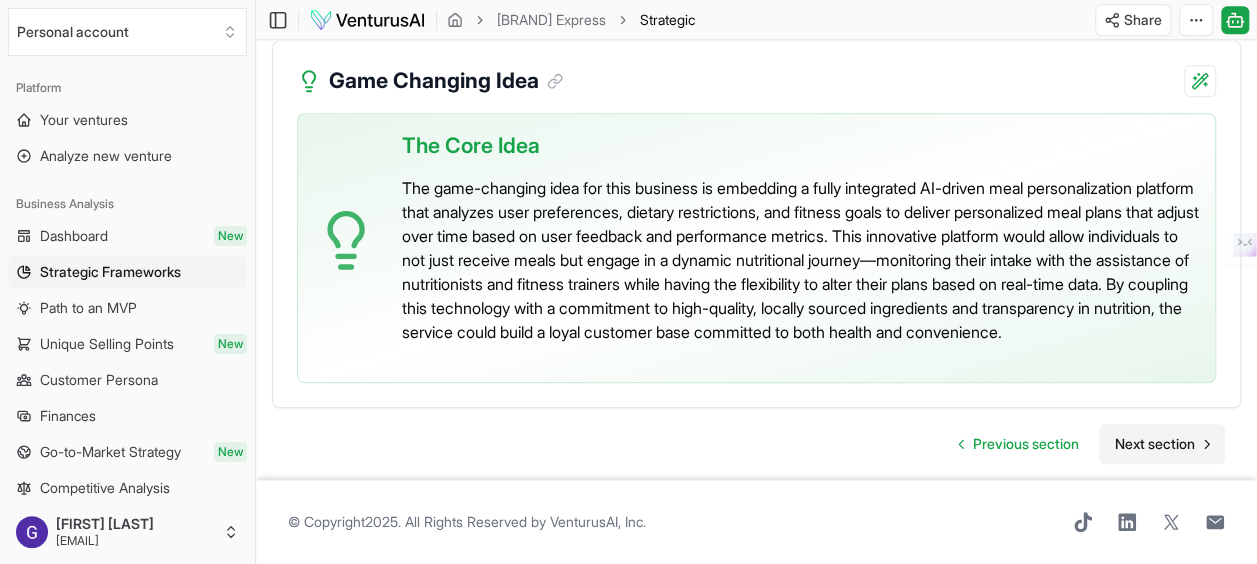 click on "Next section" at bounding box center (1155, 444) 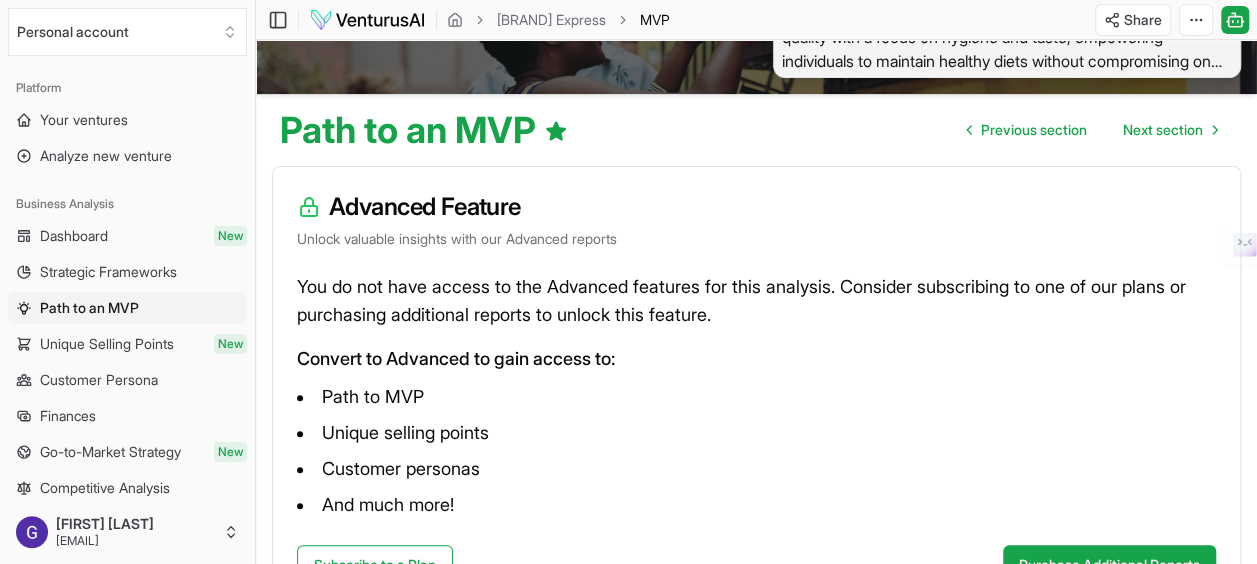 scroll, scrollTop: 25, scrollLeft: 0, axis: vertical 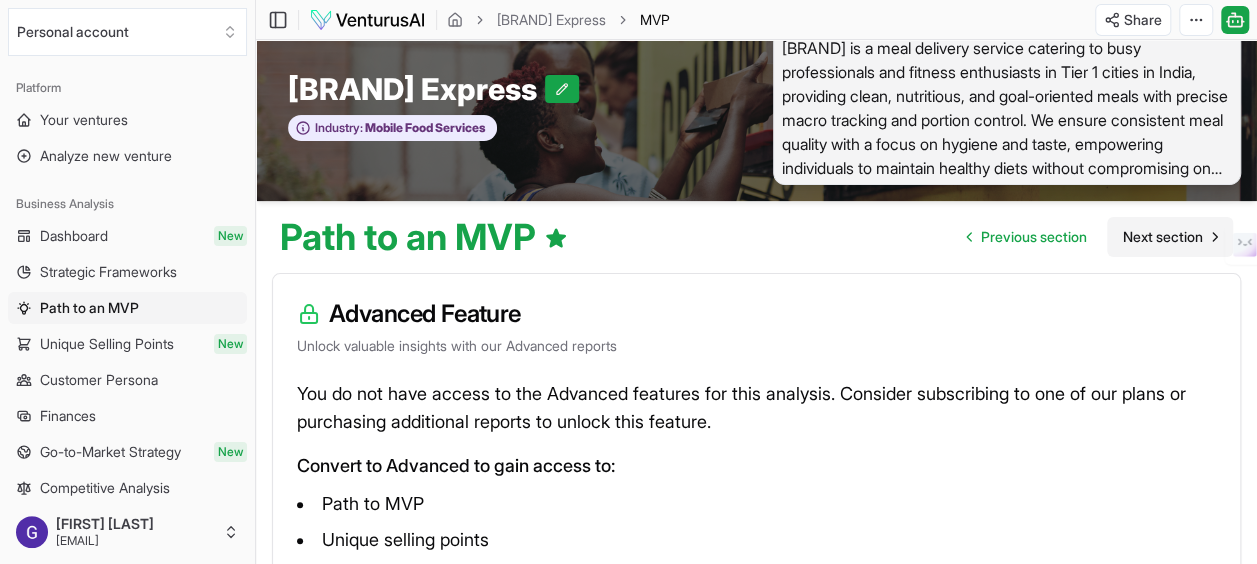 click on "Next section" at bounding box center [1163, 237] 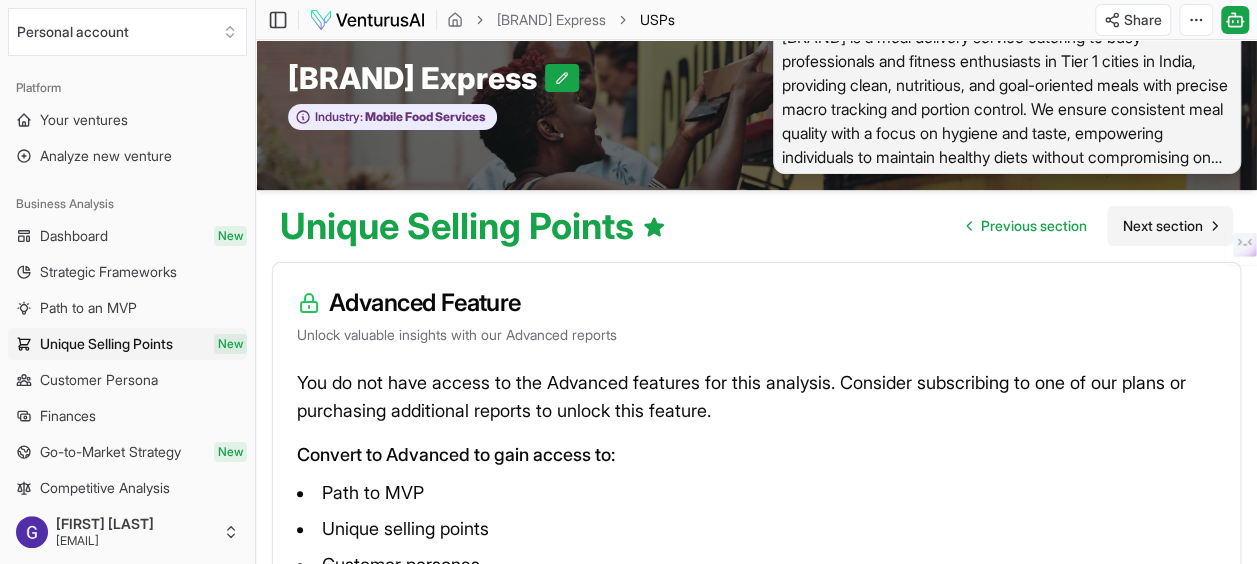 scroll, scrollTop: 40, scrollLeft: 0, axis: vertical 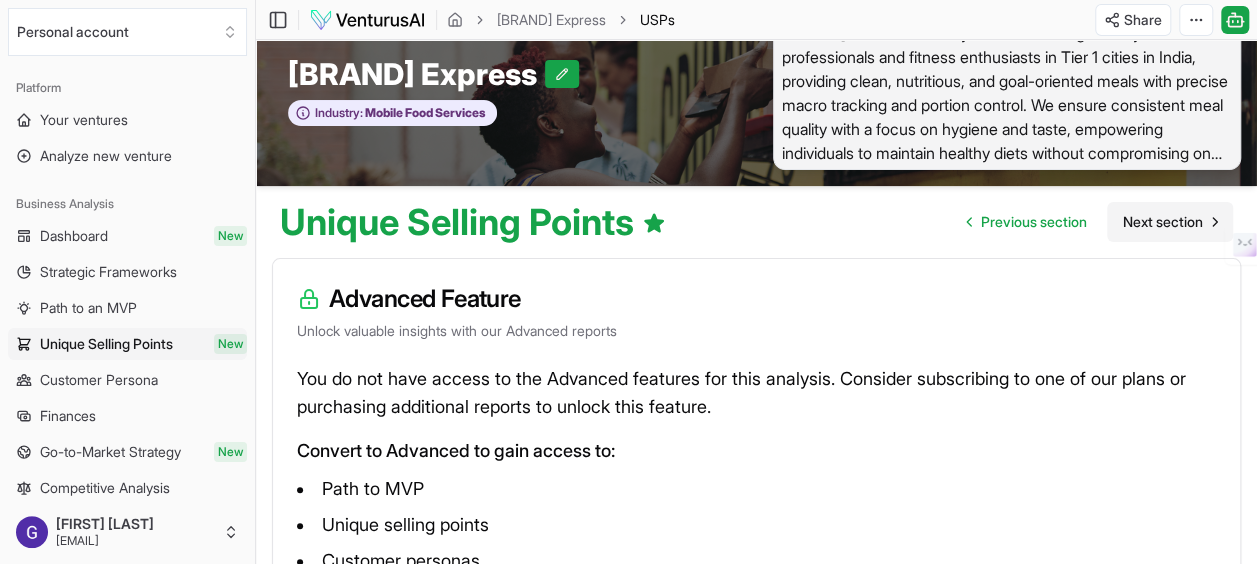 click on "Previous section" at bounding box center [1034, 222] 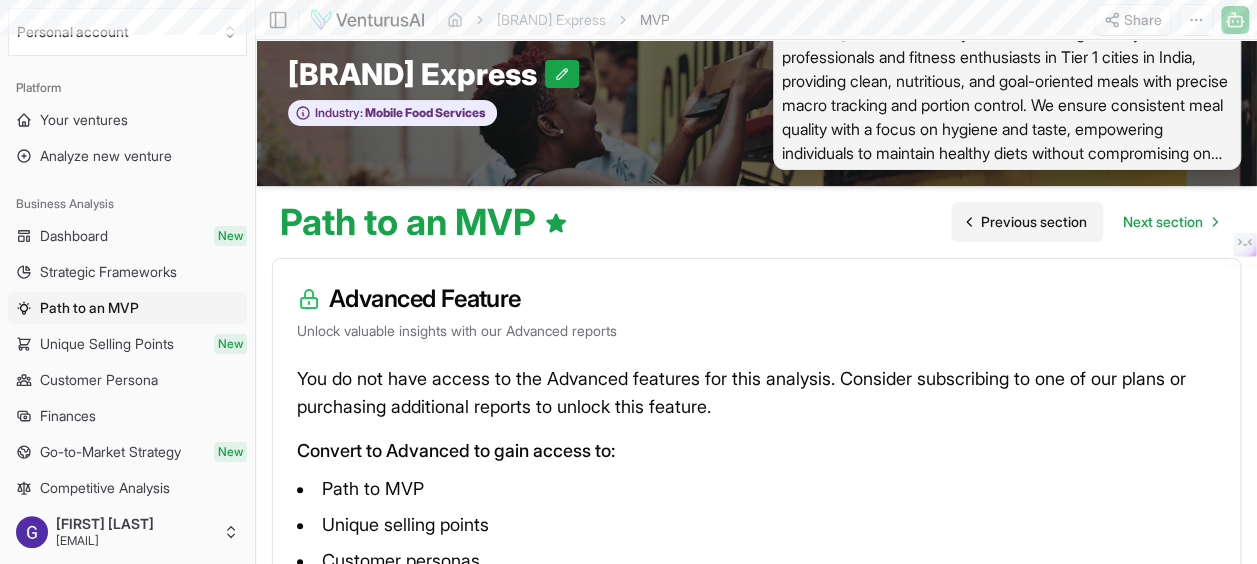 scroll, scrollTop: 0, scrollLeft: 0, axis: both 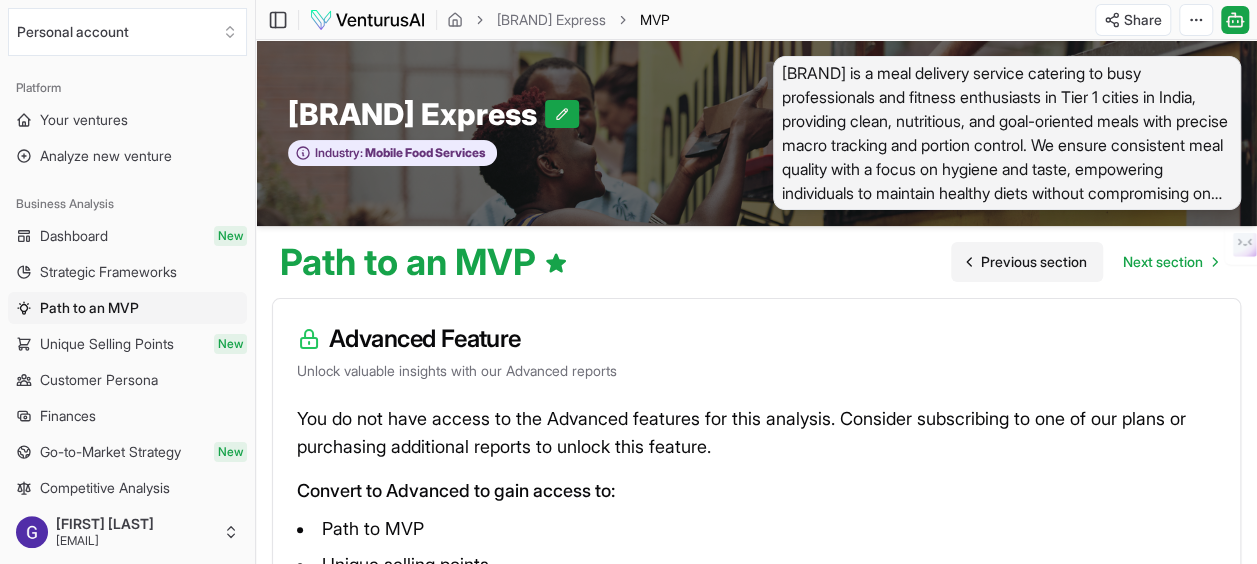 click on "Previous section" at bounding box center (1034, 262) 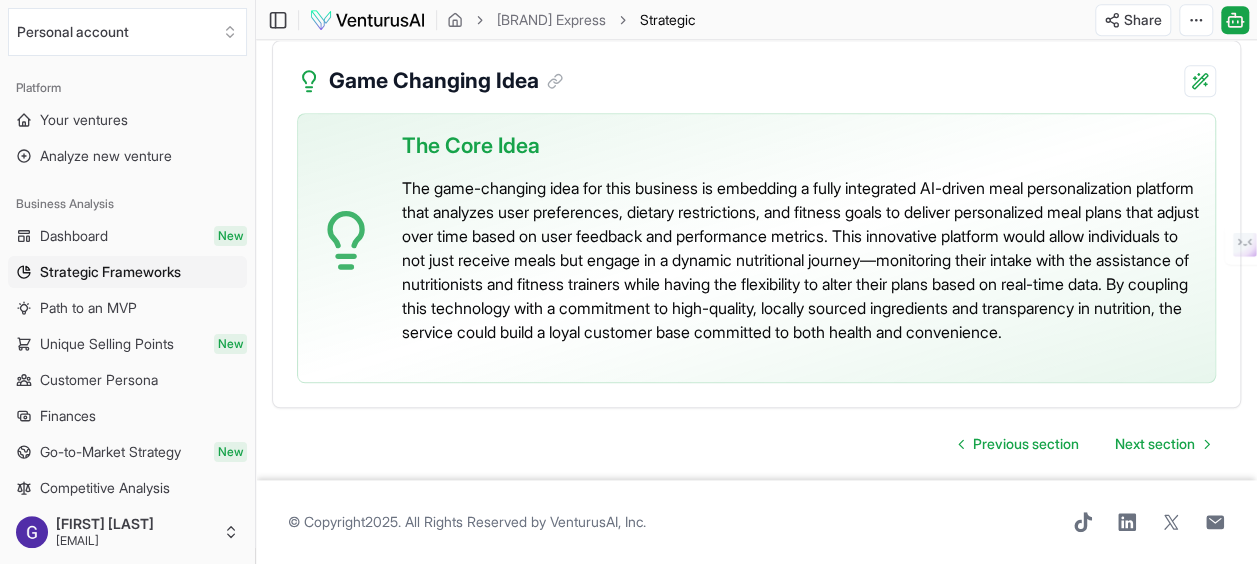 scroll, scrollTop: 4672, scrollLeft: 0, axis: vertical 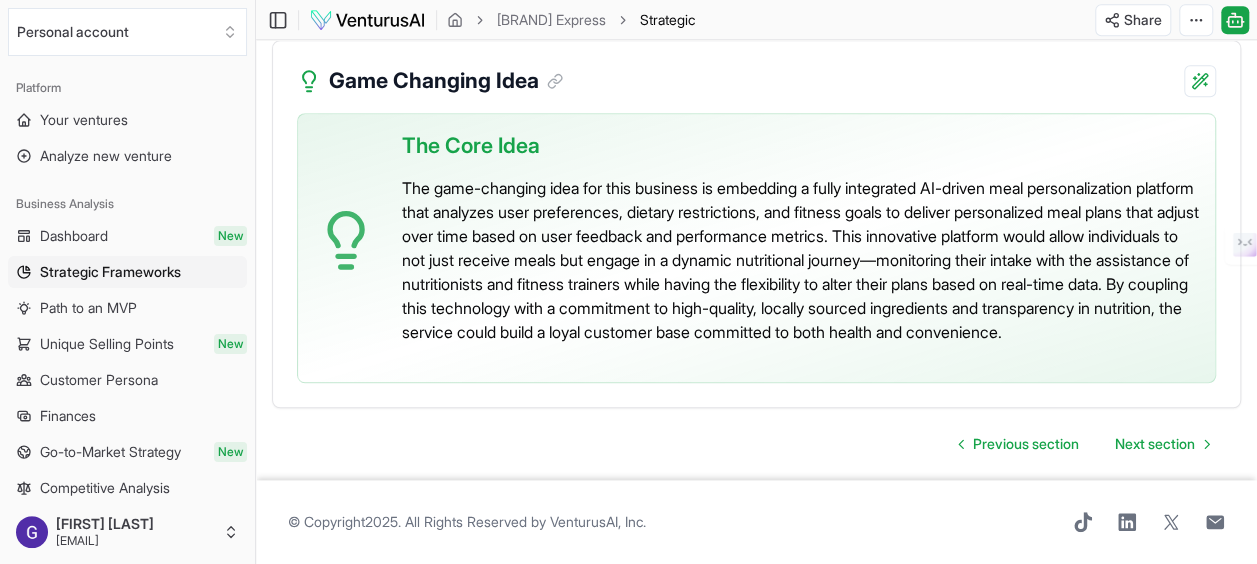 click on "We value your privacy We use cookies to enhance your browsing experience, serve personalized ads or content, and analyze our traffic. By clicking "Accept All", you consent to our use of cookies. Customize    Accept All Customize Consent Preferences   We use cookies to help you navigate efficiently and perform certain functions. You will find detailed information about all cookies under each consent category below. The cookies that are categorized as "Necessary" are stored on your browser as they are essential for enabling the basic functionalities of the site. ...  Show more Necessary Always Active Necessary cookies are required to enable the basic features of this site, such as providing secure log-in or adjusting your consent preferences. These cookies do not store any personally identifiable data. Cookie cookieyes-consent Duration 1 year Description Cookie __cf_bm Duration 1 hour Description This cookie, set by Cloudflare, is used to support Cloudflare Bot Management.  Cookie _cfuvid Duration session lidc" at bounding box center [628, -4360] 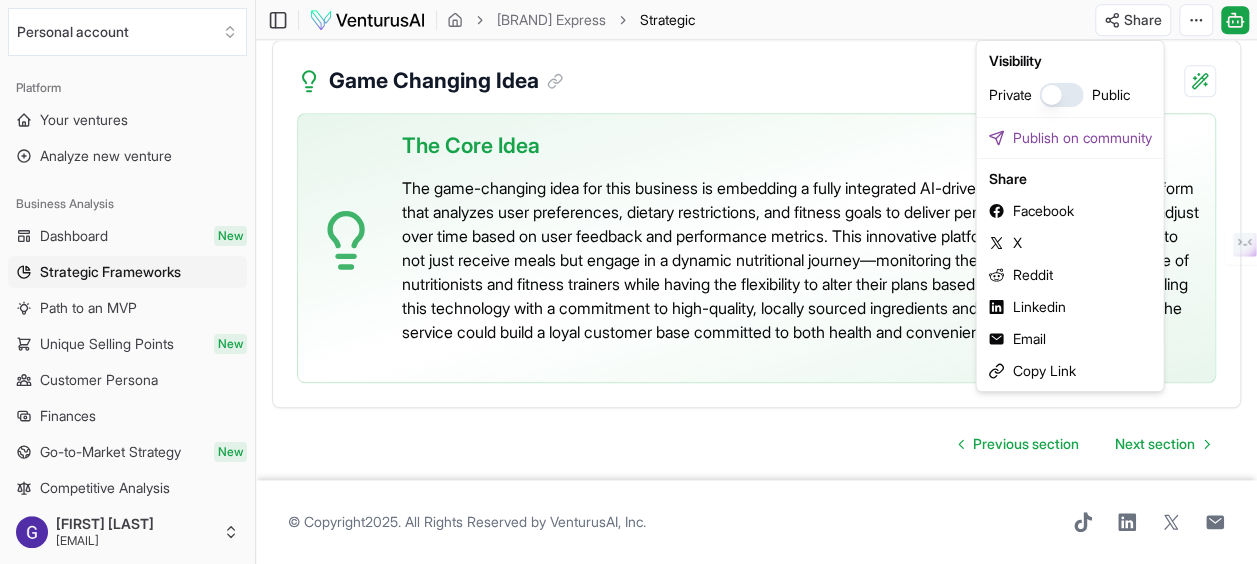 click on "Share" at bounding box center [1069, 179] 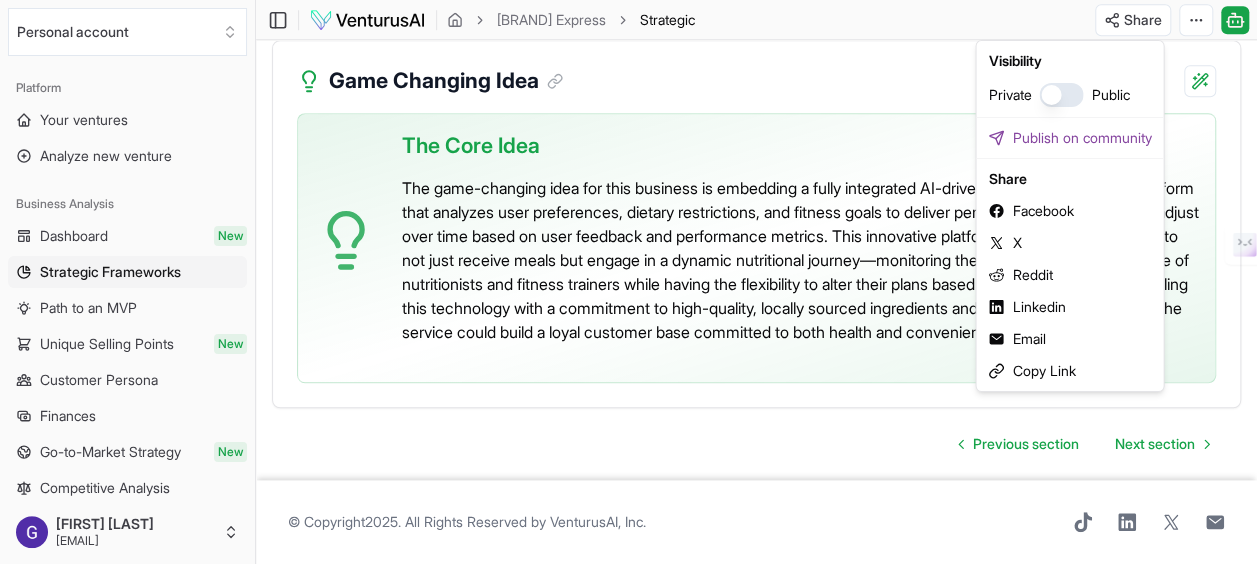 click on "Copy Link" at bounding box center (1069, 371) 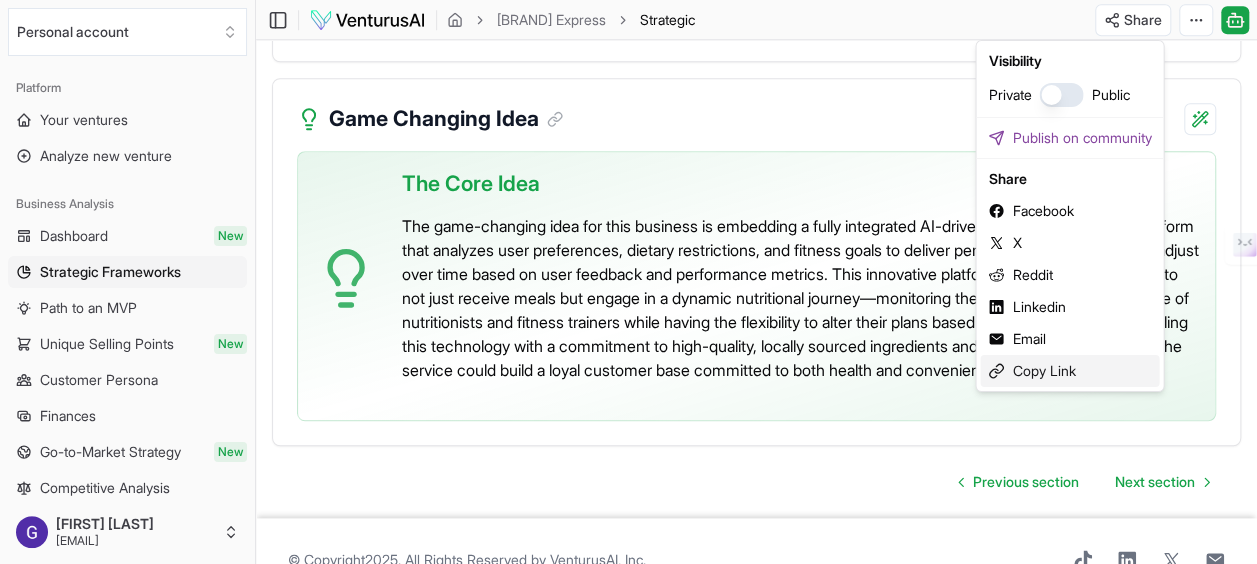 scroll, scrollTop: 4740, scrollLeft: 0, axis: vertical 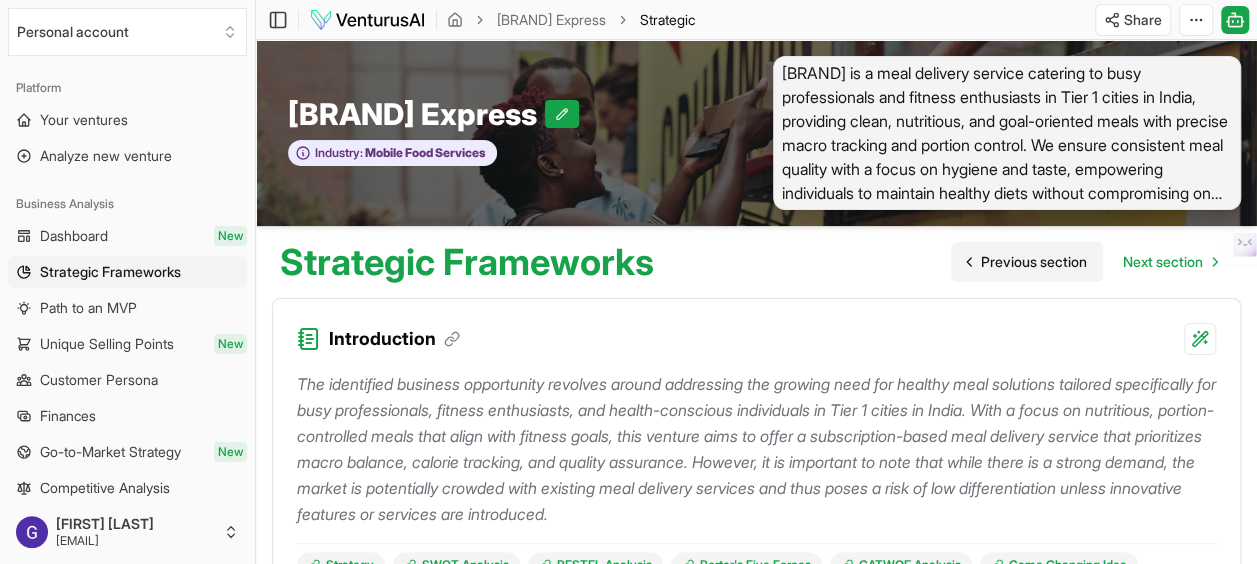 click on "Previous section" at bounding box center (1034, 262) 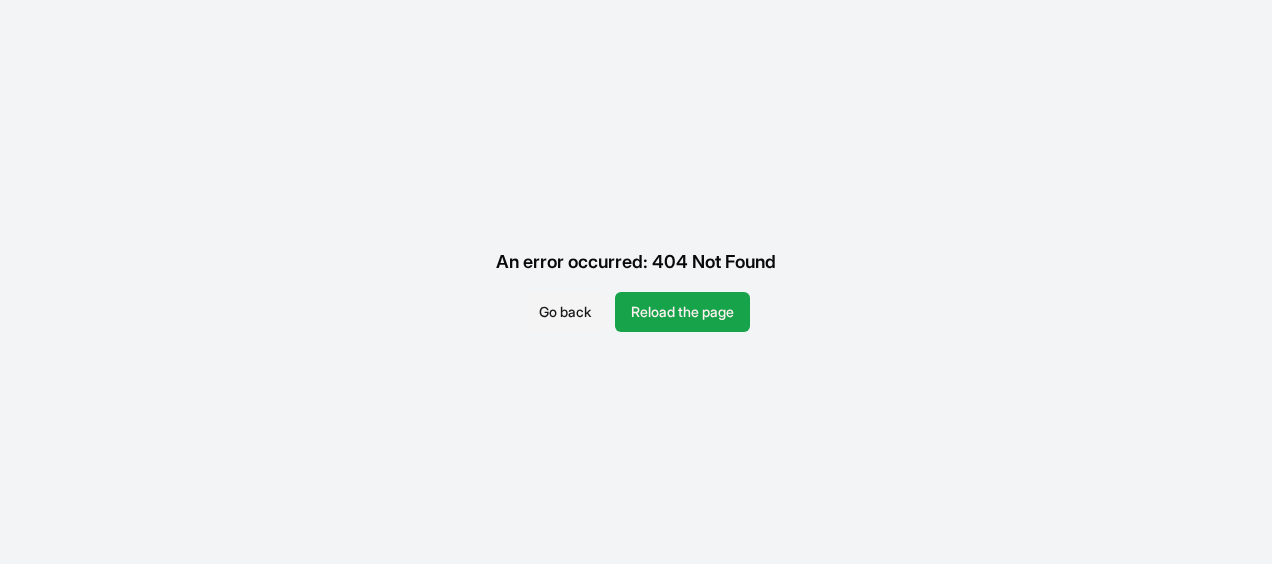 click on "An error occurred:   404 Not Found" at bounding box center [636, 262] 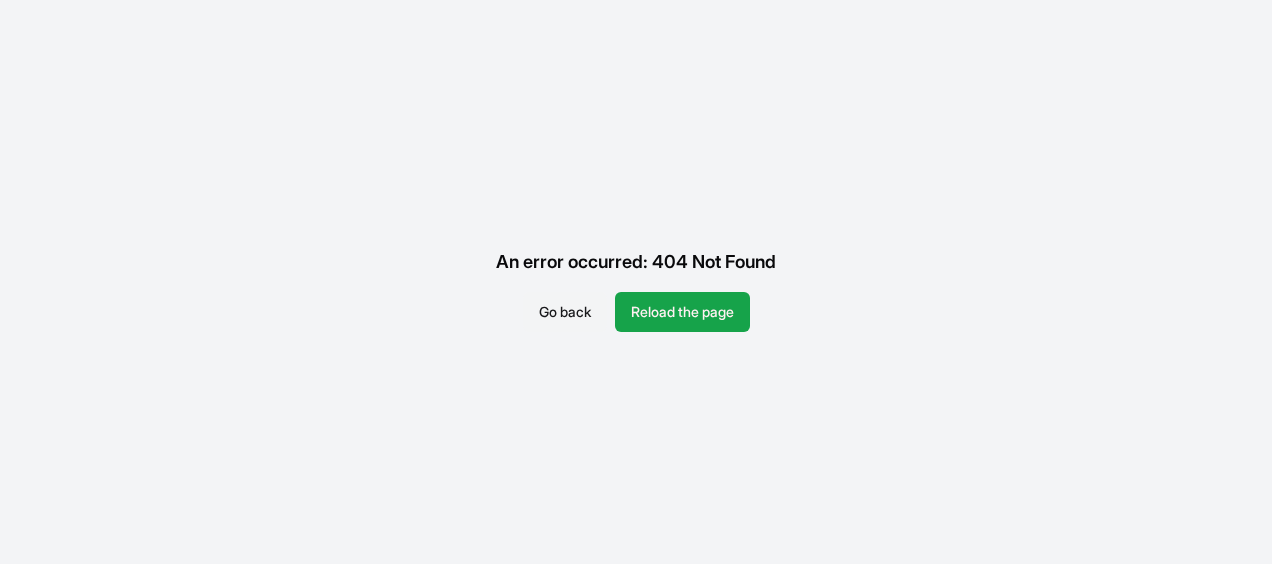 click on "Go back" at bounding box center (565, 312) 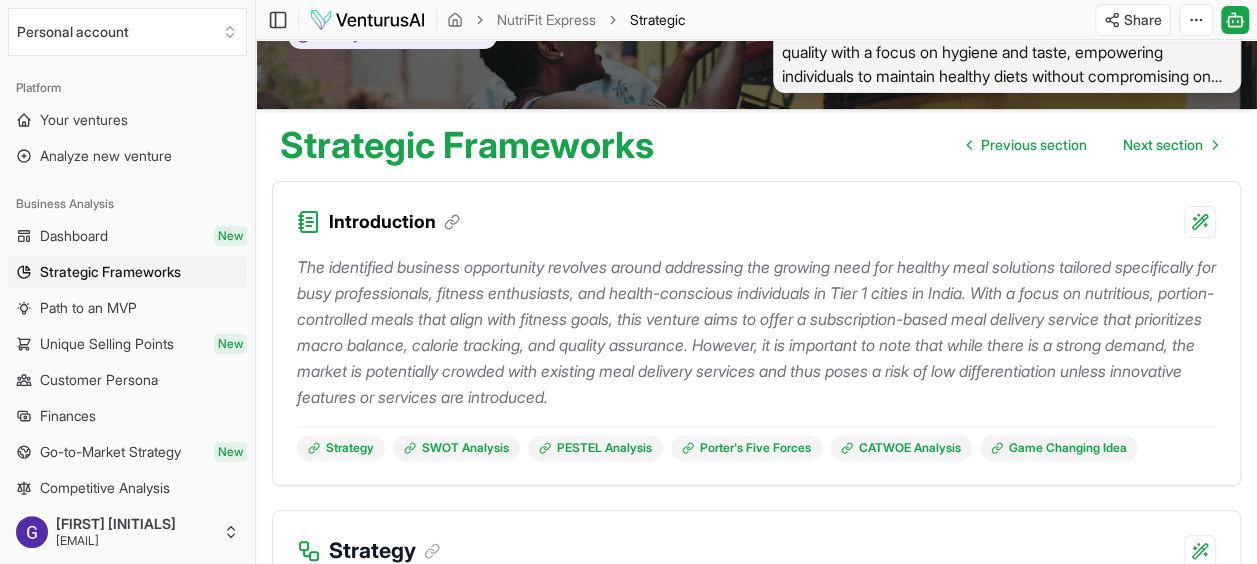 scroll, scrollTop: 118, scrollLeft: 0, axis: vertical 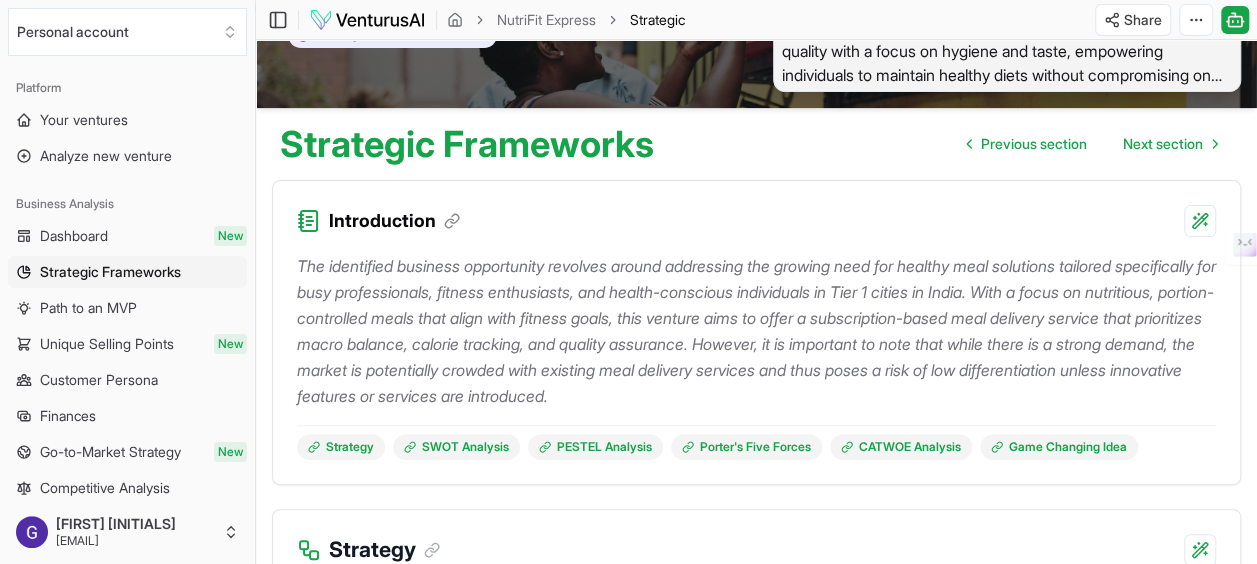 click on "The identified business opportunity revolves around addressing the growing need for healthy meal solutions tailored specifically for busy professionals, fitness enthusiasts, and health-conscious individuals in Tier 1 cities in [COUNTRY]. With a focus on nutritious, portion-controlled meals that align with fitness goals, this venture aims to offer a subscription-based meal delivery service that prioritizes macro balance, calorie tracking, and quality assurance. However, it is important to note that while there is a strong demand, the market is potentially crowded with existing meal delivery services and thus poses a risk of low differentiation unless innovative features or services are introduced." at bounding box center (756, 331) 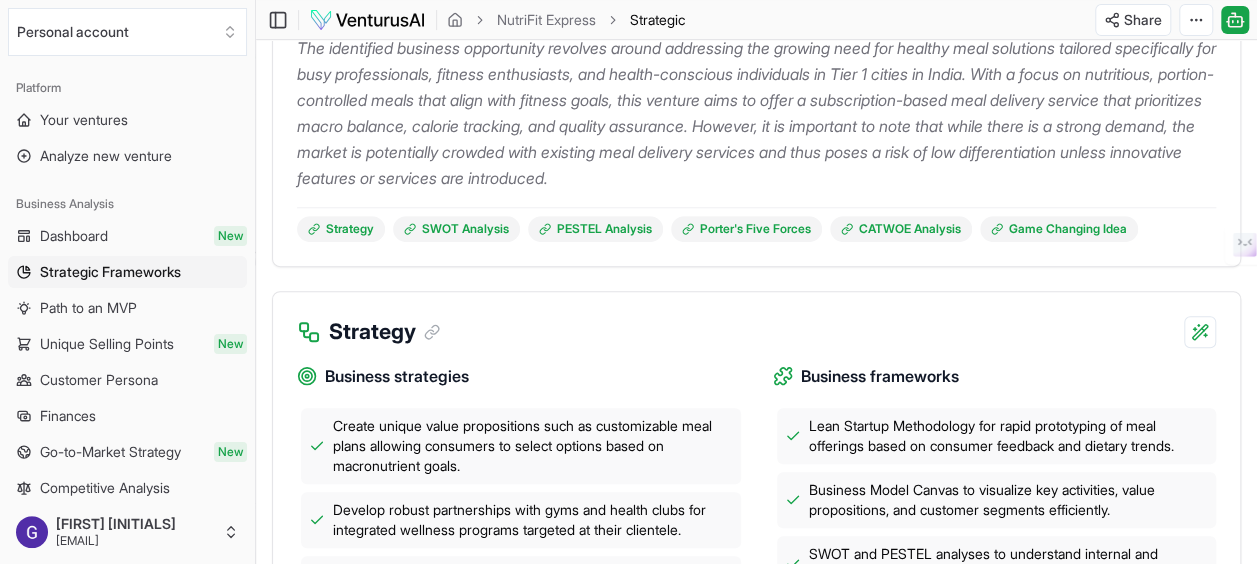 scroll, scrollTop: 337, scrollLeft: 0, axis: vertical 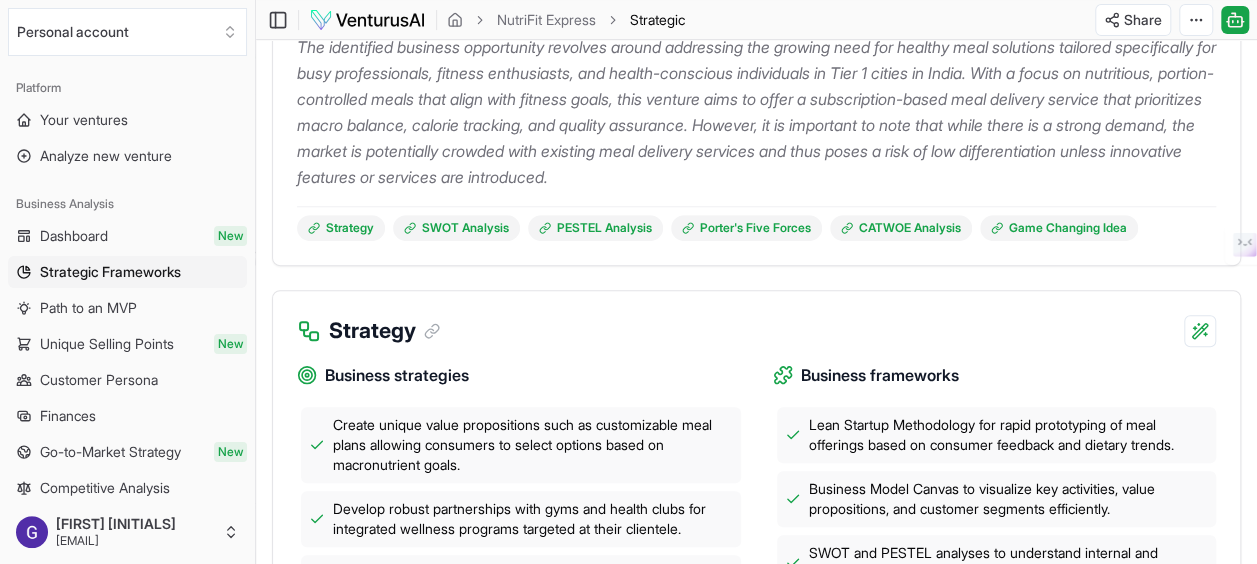 click on "Toggle Sidebar NutriFit Express Strategic  Frameworks Share Toggle Chat Sidebar" at bounding box center [756, 20] 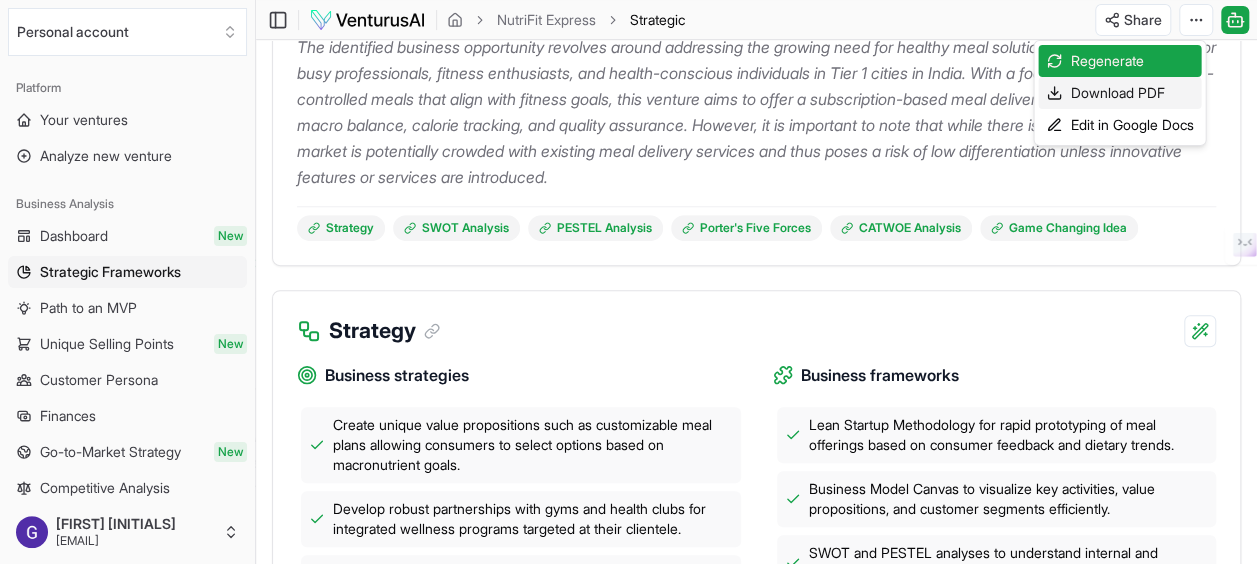 click on "Download PDF" at bounding box center [1119, 93] 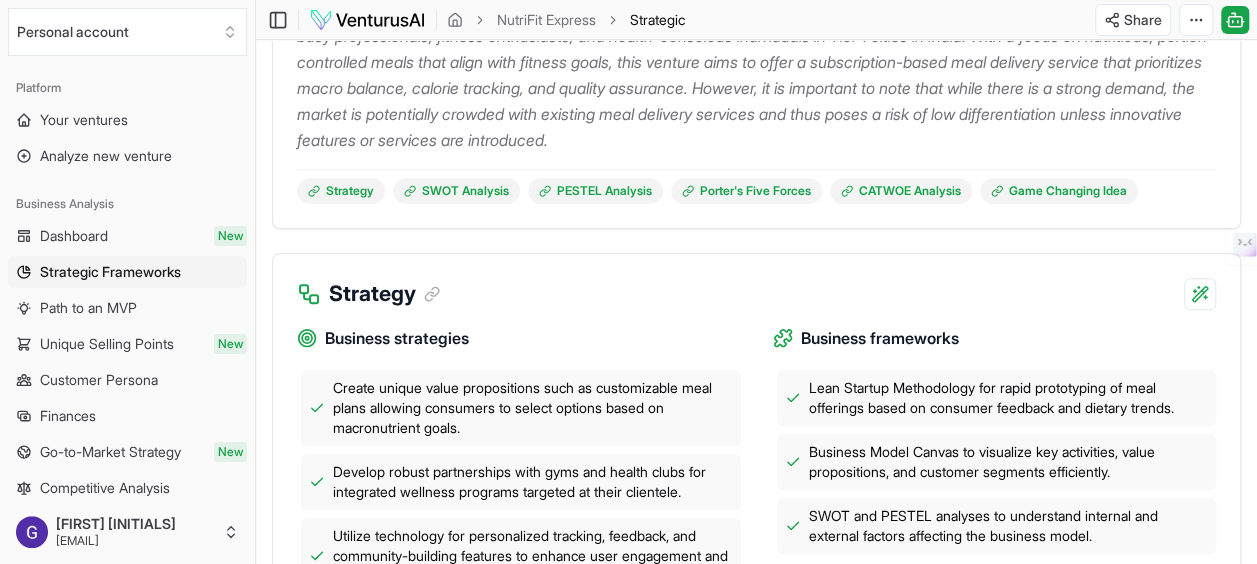 scroll, scrollTop: 362, scrollLeft: 0, axis: vertical 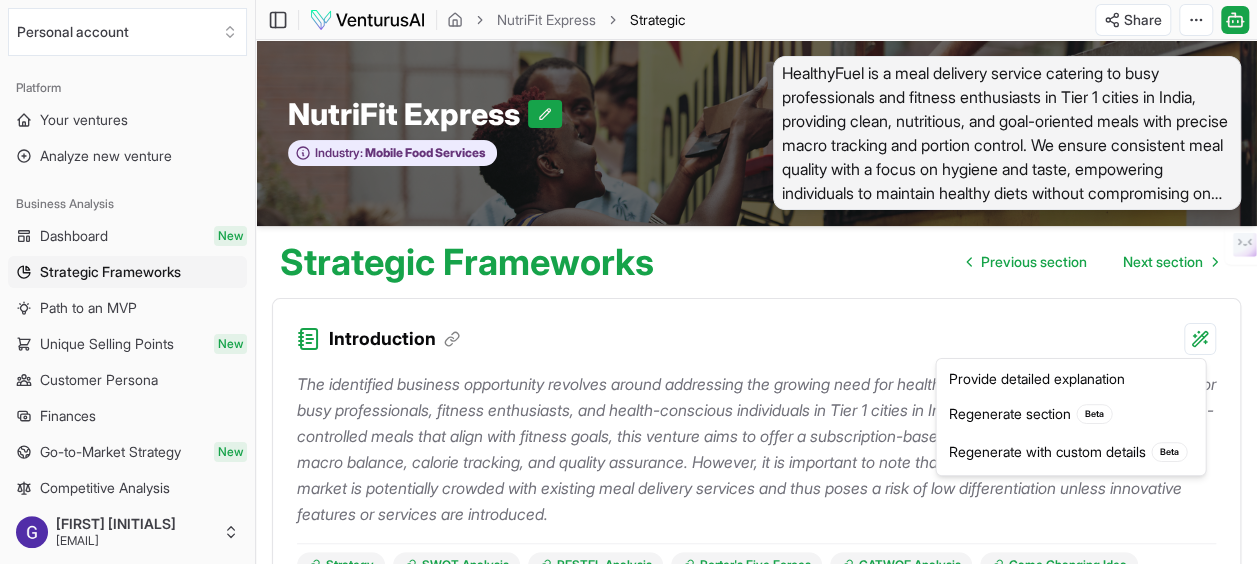 click on "We value your privacy We use cookies to enhance your browsing experience, serve personalized ads or content, and analyze our traffic. By clicking "Accept All", you consent to our use of cookies. Customize    Accept All Customize Consent Preferences   We use cookies to help you navigate efficiently and perform certain functions. You will find detailed information about all cookies under each consent category below. The cookies that are categorized as "Necessary" are stored on your browser as they are essential for enabling the basic functionalities of the site. ...  Show more Necessary Always Active Necessary cookies are required to enable the basic features of this site, such as providing secure log-in or adjusting your consent preferences. These cookies do not store any personally identifiable data. Cookie cookieyes-consent Duration 1 year Description Cookie __cf_bm Duration 1 hour Description This cookie, set by Cloudflare, is used to support Cloudflare Bot Management.  Cookie _cfuvid Duration session lidc" at bounding box center [628, 282] 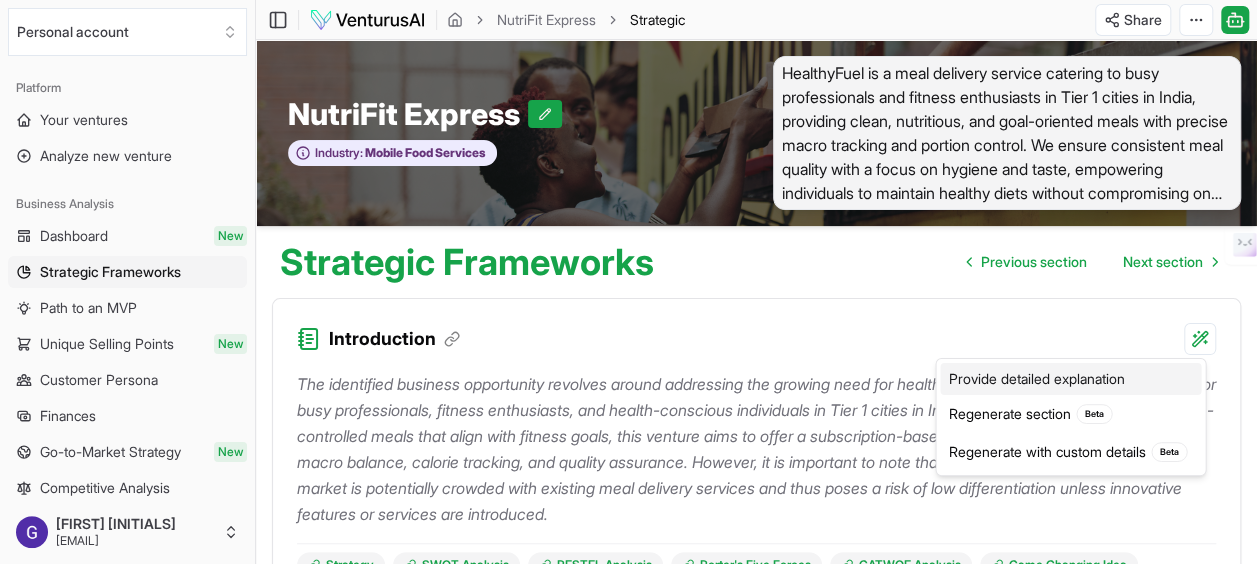 click on "Provide detailed explanation" at bounding box center [1070, 379] 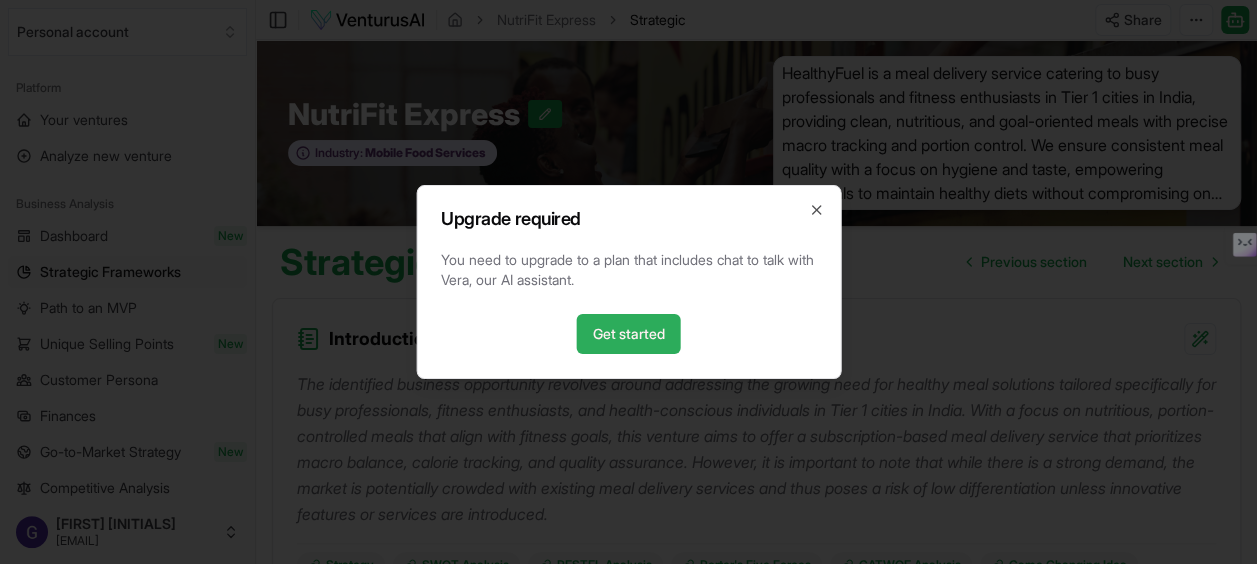 click on "Get started" at bounding box center (629, 334) 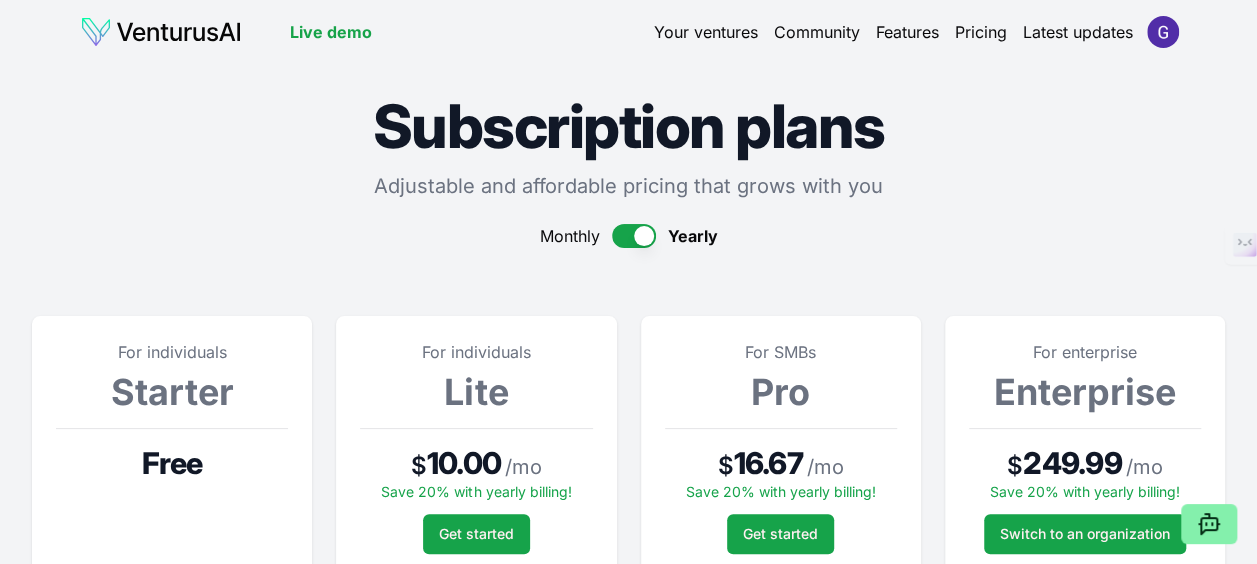 click on "Starter" at bounding box center (172, 392) 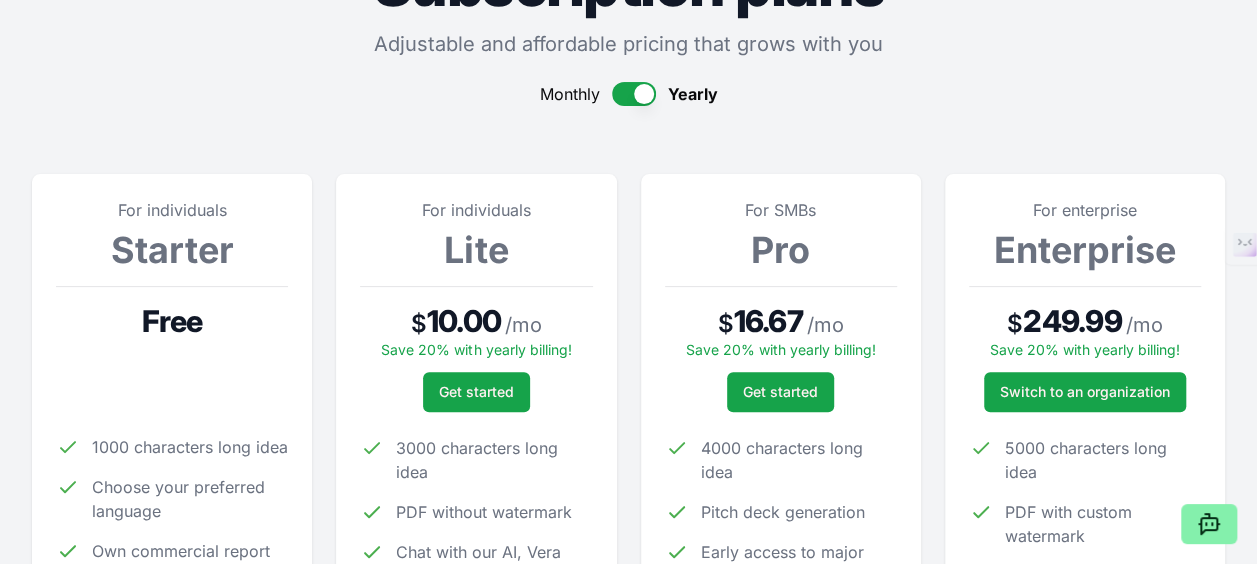 scroll, scrollTop: 145, scrollLeft: 0, axis: vertical 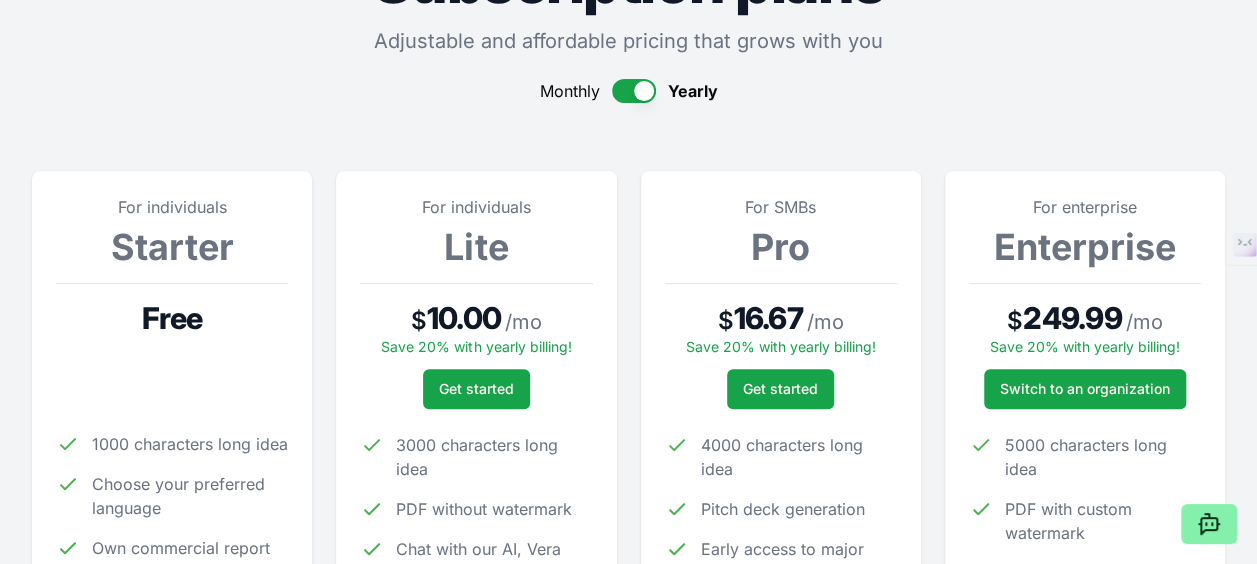 click at bounding box center (172, 352) 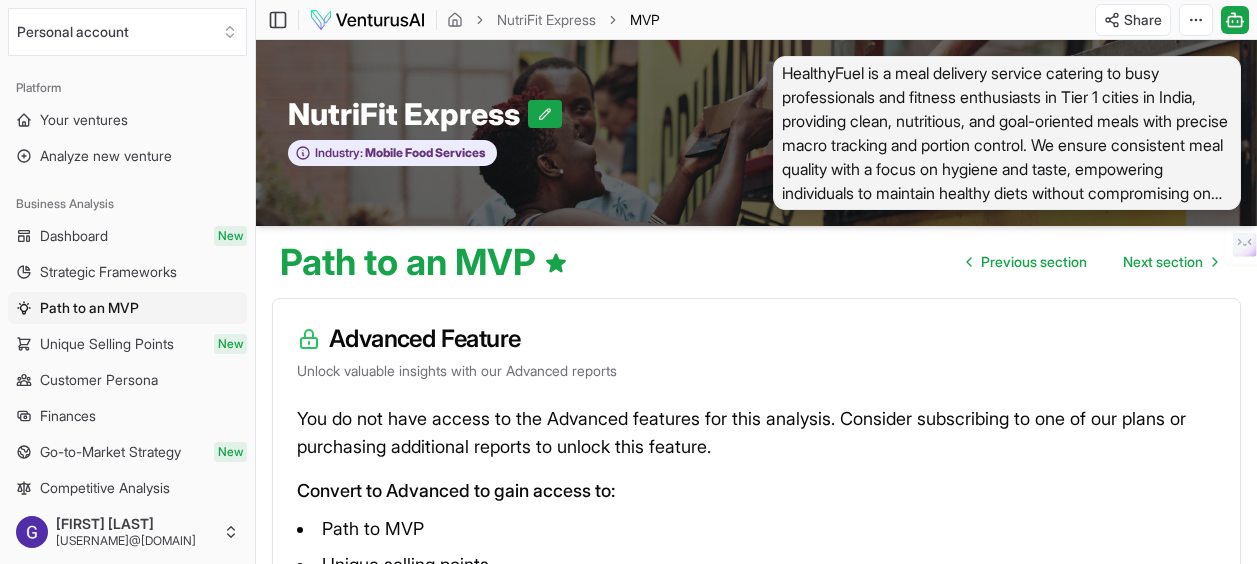 scroll, scrollTop: 0, scrollLeft: 0, axis: both 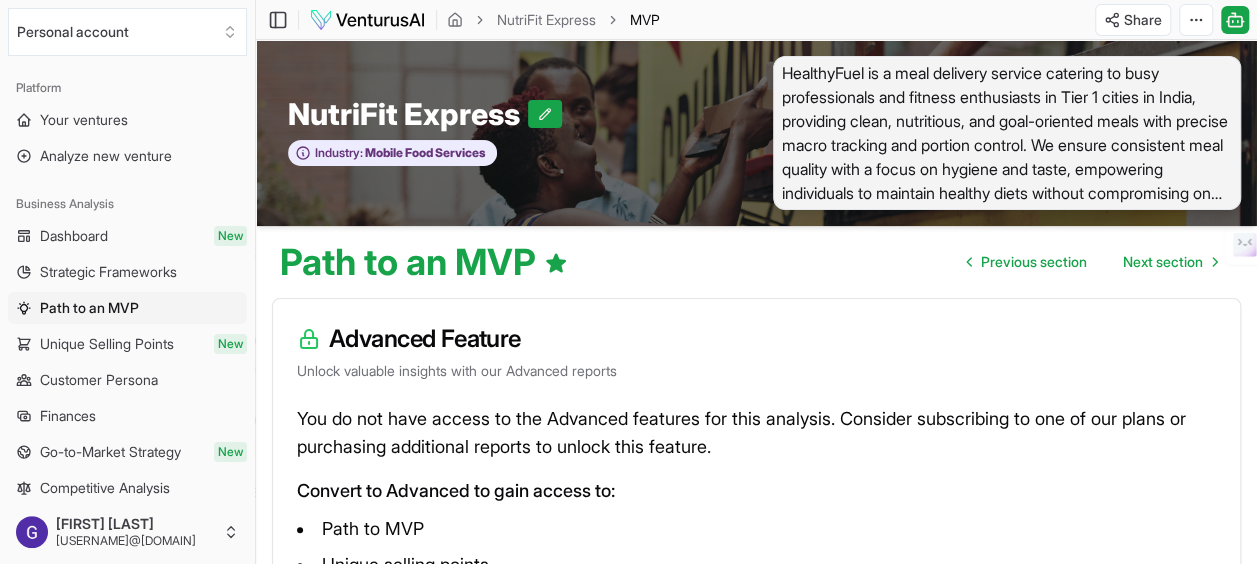 click on "Previous section" at bounding box center (1034, 262) 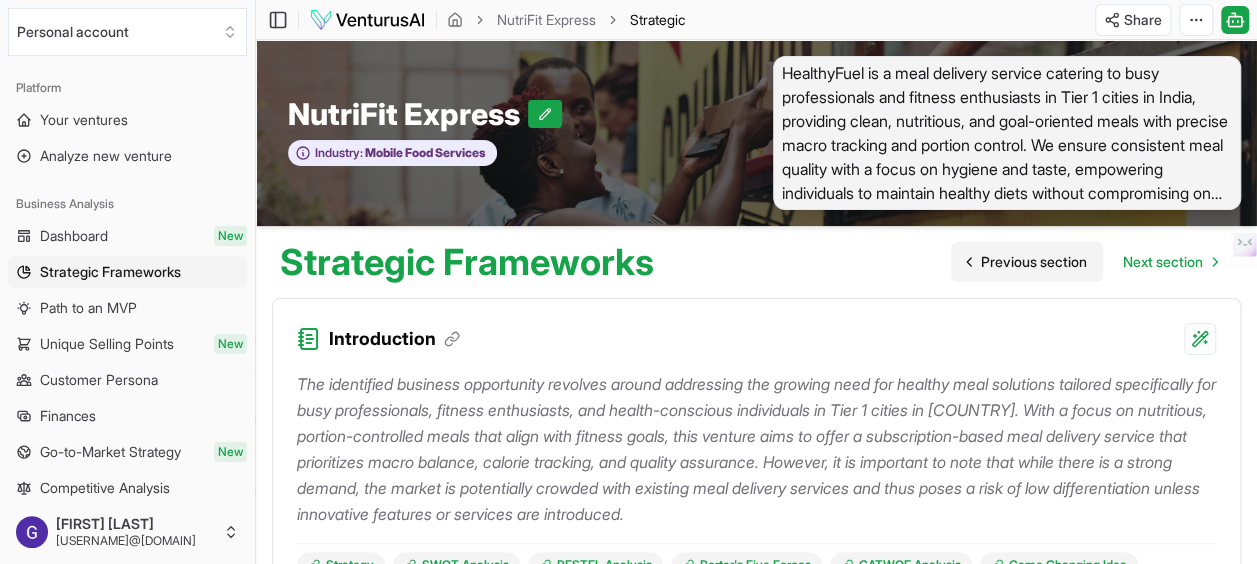 click on "Previous section" at bounding box center (1034, 262) 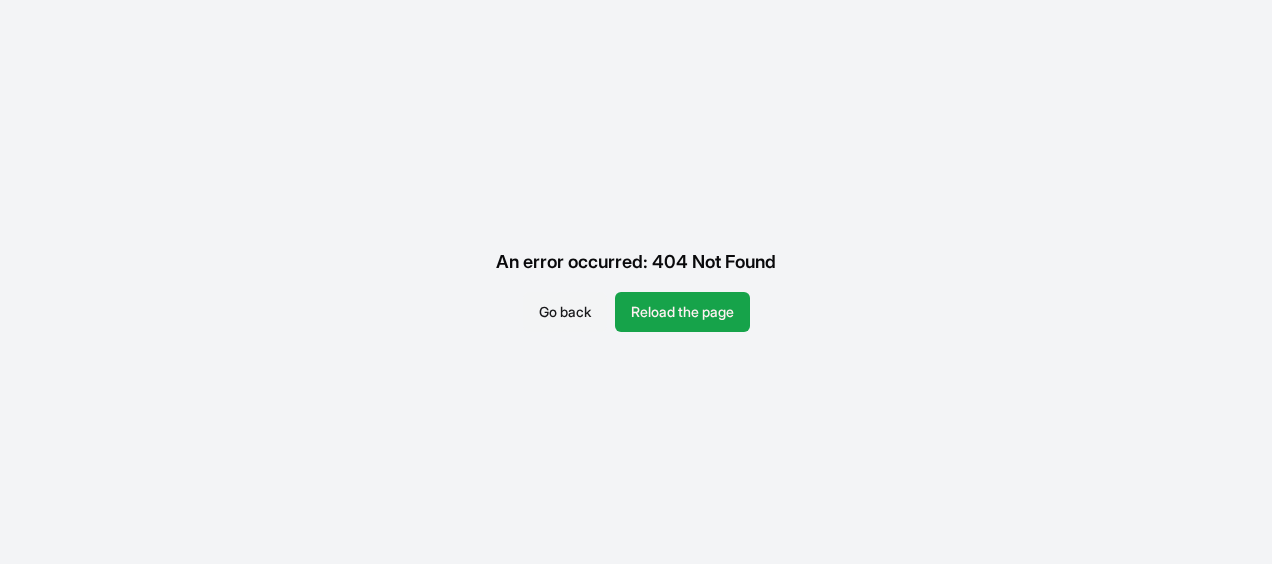click on "Go back" at bounding box center [565, 312] 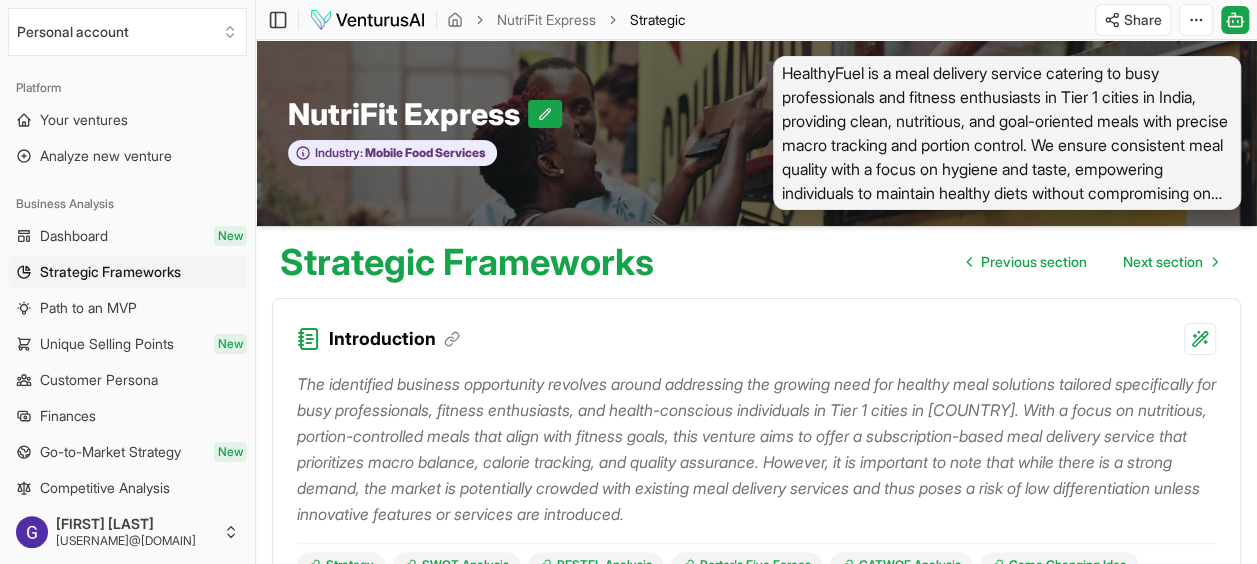 click on "Your ventures" at bounding box center (127, 120) 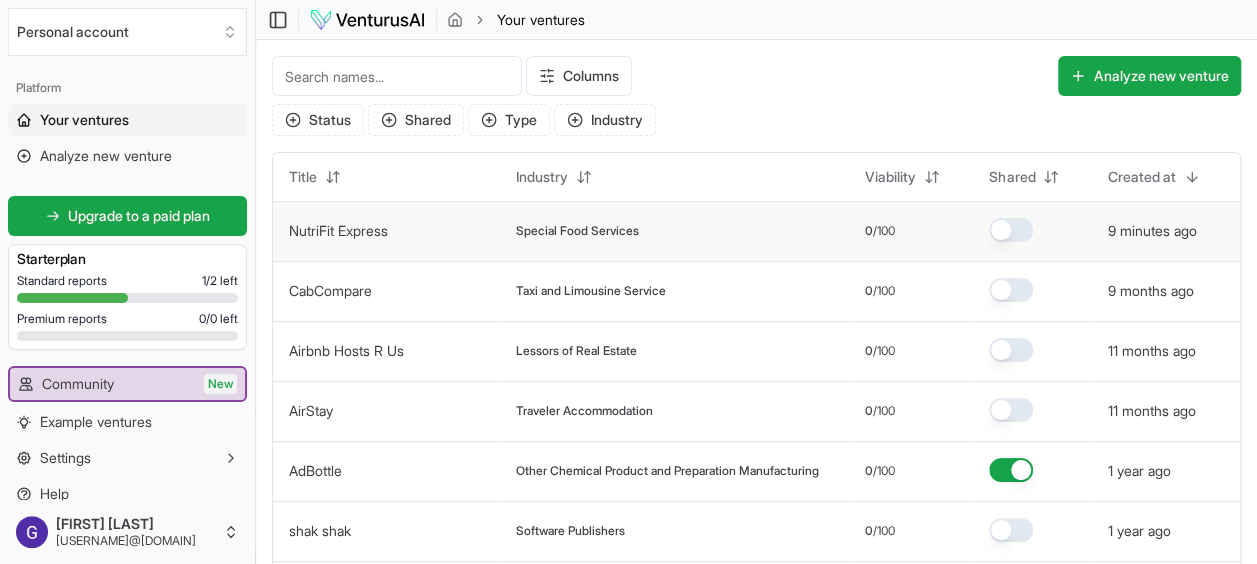 click on "9 minutes ago" at bounding box center [1152, 231] 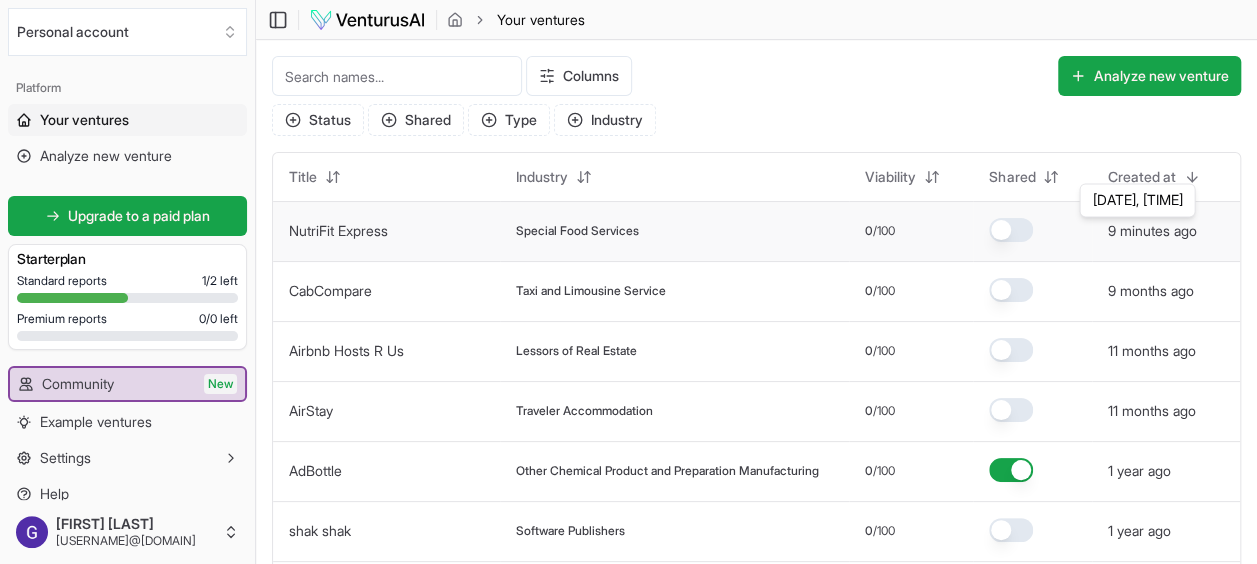 click on "/100" at bounding box center (884, 231) 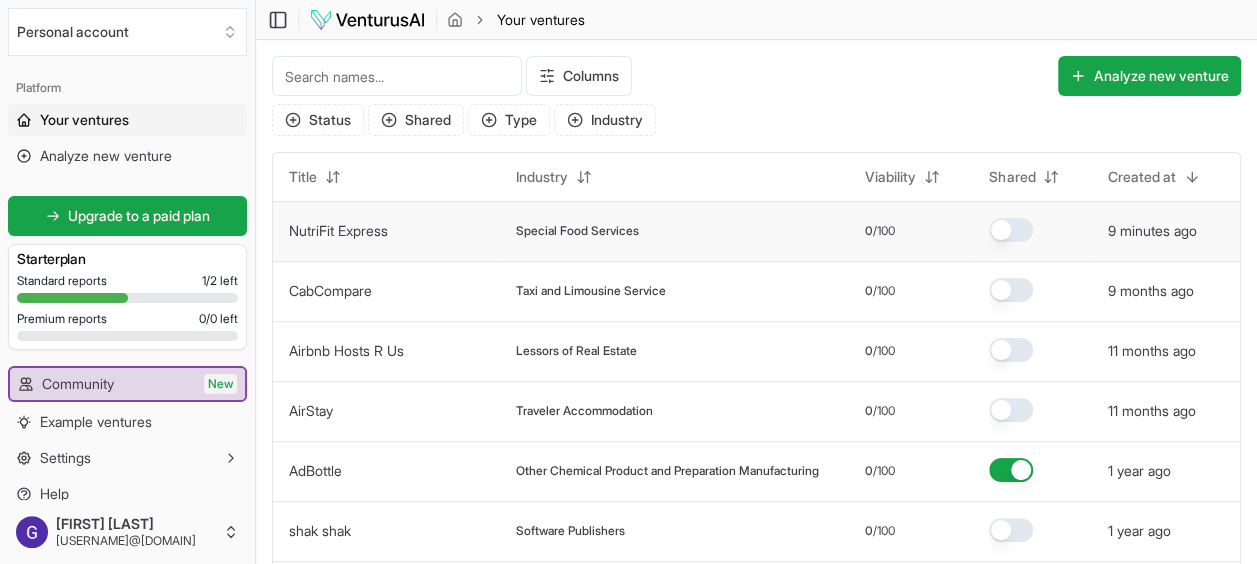 click on "Analyze new venture" at bounding box center (127, 156) 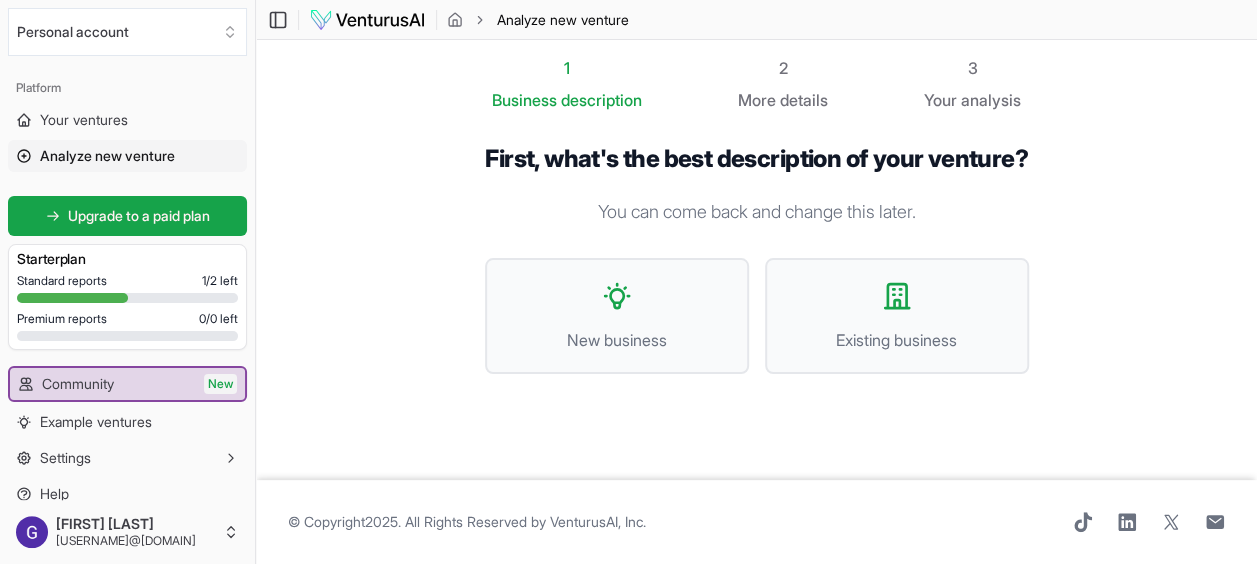 click on "New business" at bounding box center (617, 340) 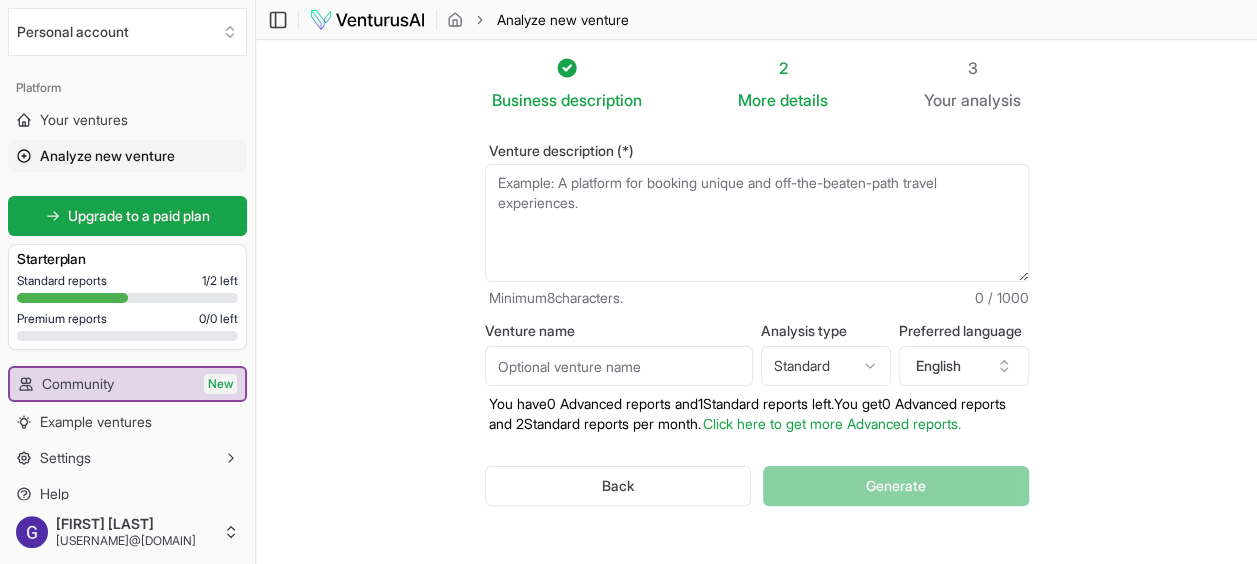 click on "Venture description (*)" at bounding box center (757, 223) 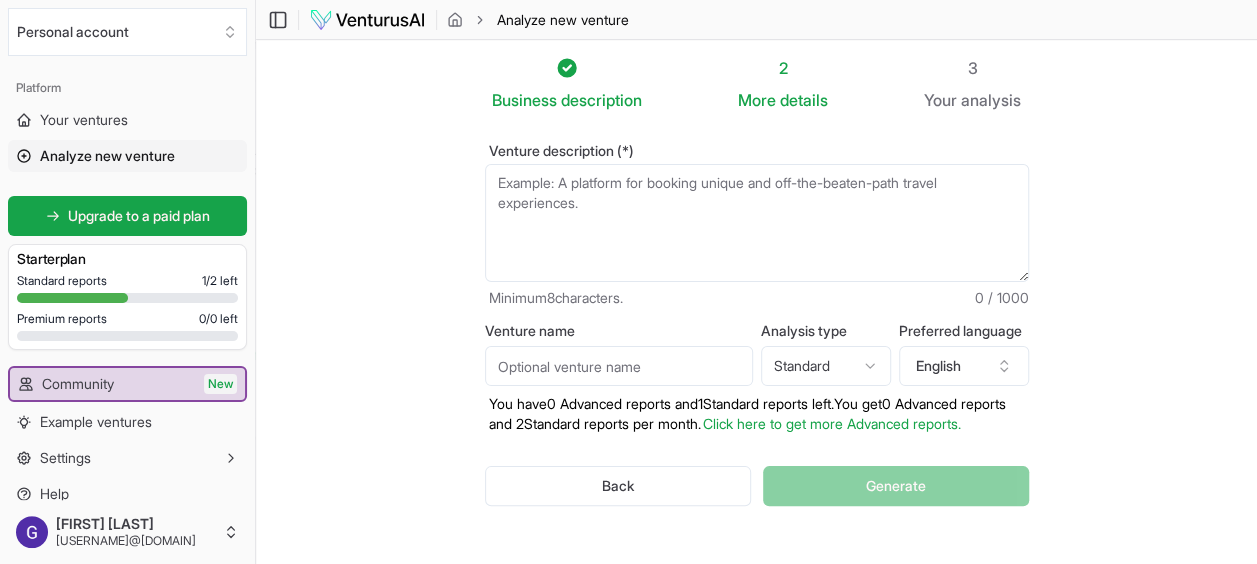 click on "Venture description (*)" at bounding box center (757, 223) 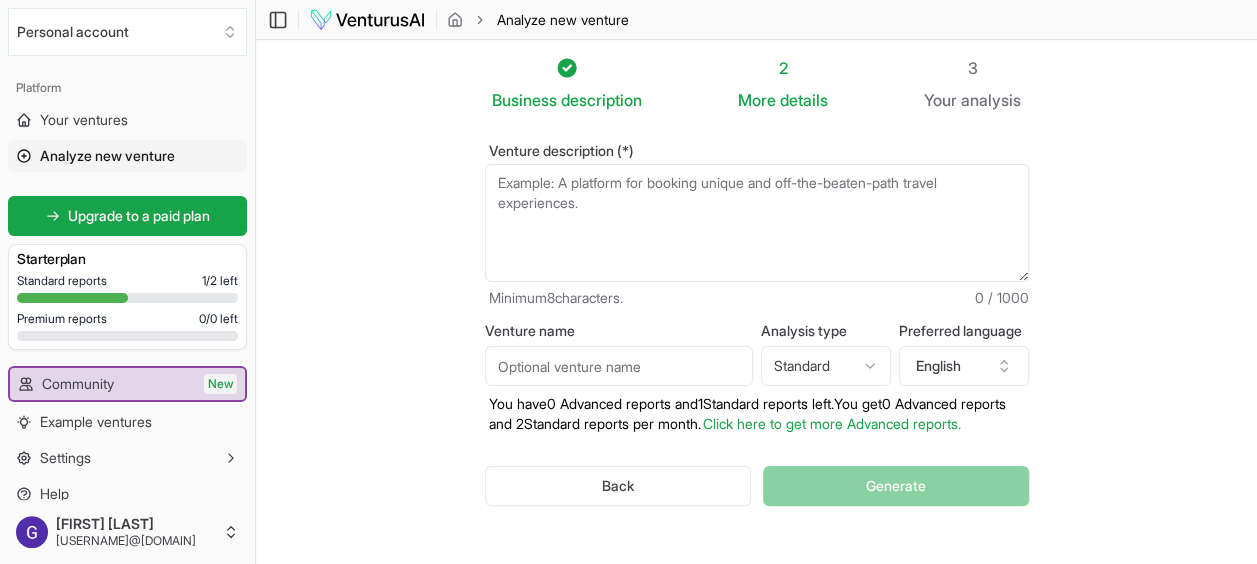 paste on "Problem:
1) Lack of time to cook Healthy meals. Busy Professional and students can’t consistently cook nutritious food
2) Difficulty following fitness diet.
Gym- Goers and health-Conscious individuals struggle to stick to macros or specific diet plan.
3) Limited Access to clean, Goal-Oriented Food. Existing food delivery lacks portions control, Calorie tracking and macro Balance.
4) Inconsistent Meal Quality.
Hygiene, Taste and health Standards vary- Trust is very low." 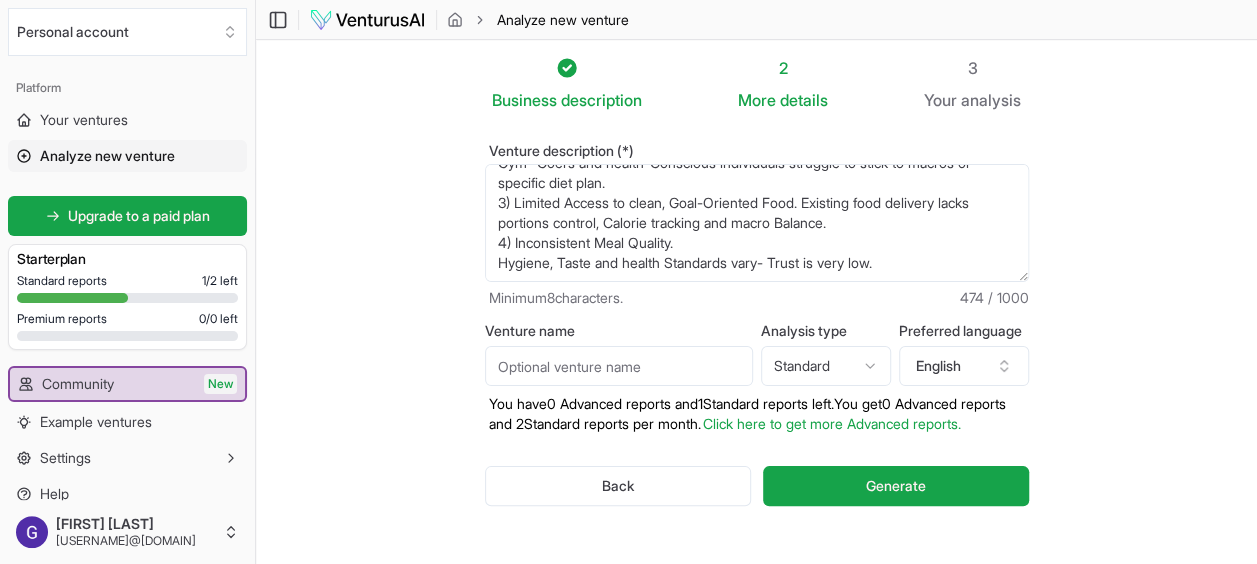 scroll, scrollTop: 130, scrollLeft: 0, axis: vertical 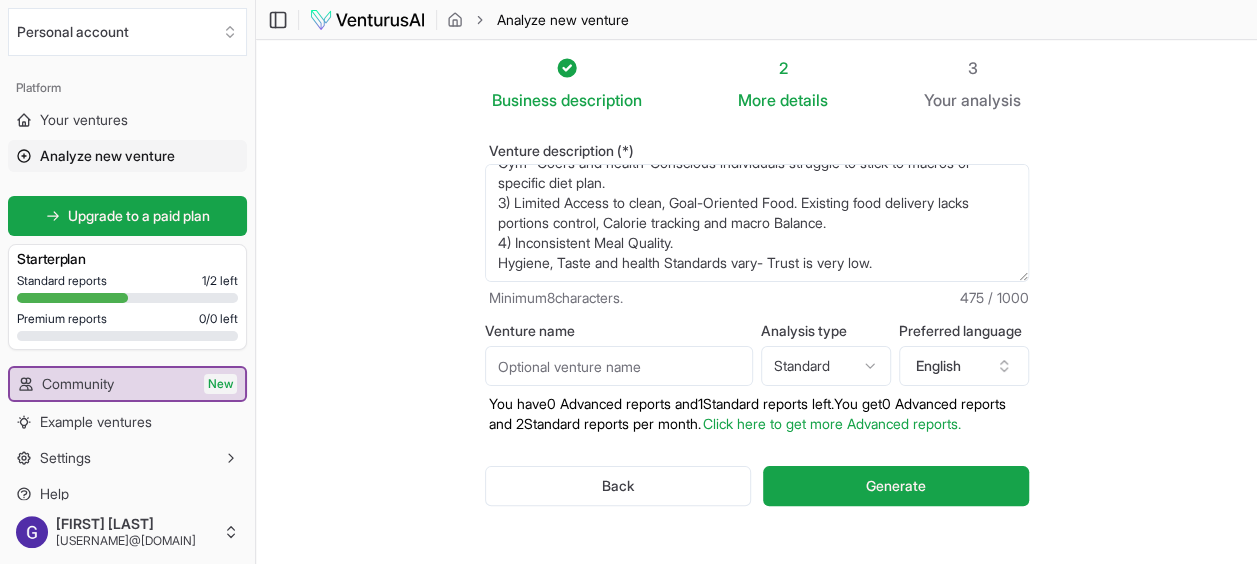 click on "Problem:
1) Lack of time to cook Healthy meals. Busy Professional and students can’t consistently cook nutritious food
2) Difficulty following fitness diet.
Gym- Goers and health-Conscious individuals struggle to stick to macros or specific diet plan.
3) Limited Access to clean, Goal-Oriented Food. Existing food delivery lacks portions control, Calorie tracking and macro Balance.
4) Inconsistent Meal Quality.
Hygiene, Taste and health Standards vary- Trust is very low." at bounding box center (757, 223) 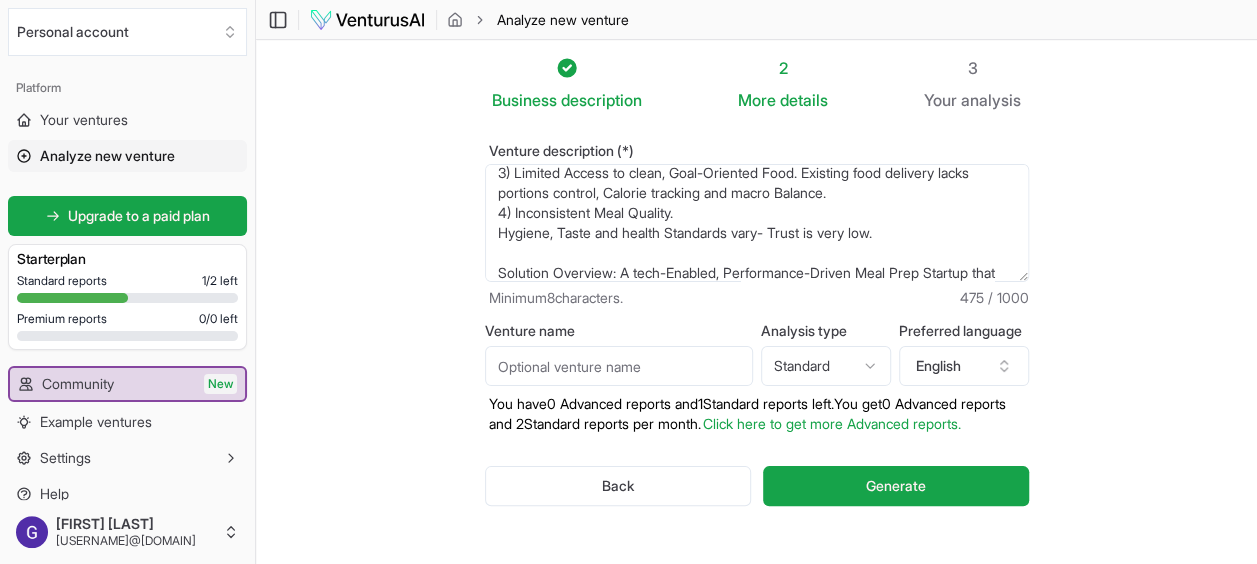 scroll, scrollTop: 170, scrollLeft: 0, axis: vertical 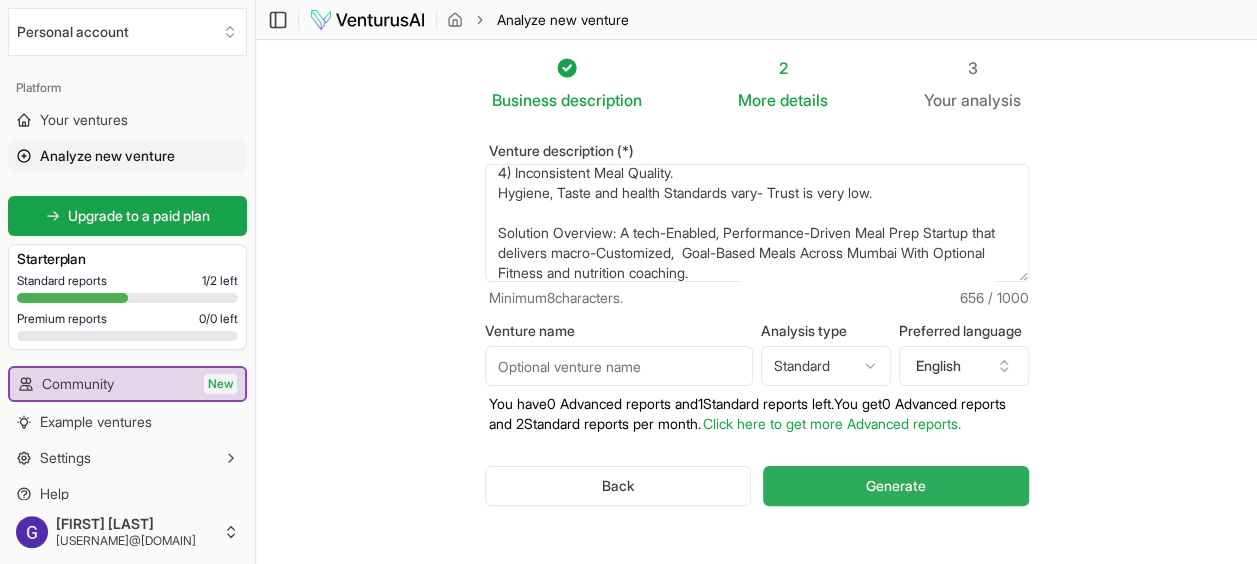 type on "Problem:
1) Lack of time to cook Healthy meals. Busy Professional and students can’t consistently cook nutritious food
2) Difficulty following fitness diet.
Gym- Goers and health-Conscious individuals struggle to stick to macros or specific diet plan.
3) Limited Access to clean, Goal-Oriented Food. Existing food delivery lacks portions control, Calorie tracking and macro Balance.
4) Inconsistent Meal Quality.
Hygiene, Taste and health Standards vary- Trust is very low.
Solution Overview: A tech-Enabled, Performance-Driven Meal Prep Startup that delivers macro-Customized,  Goal-Based Meals Across Mumbai With Optional Fitness and nutrition coaching." 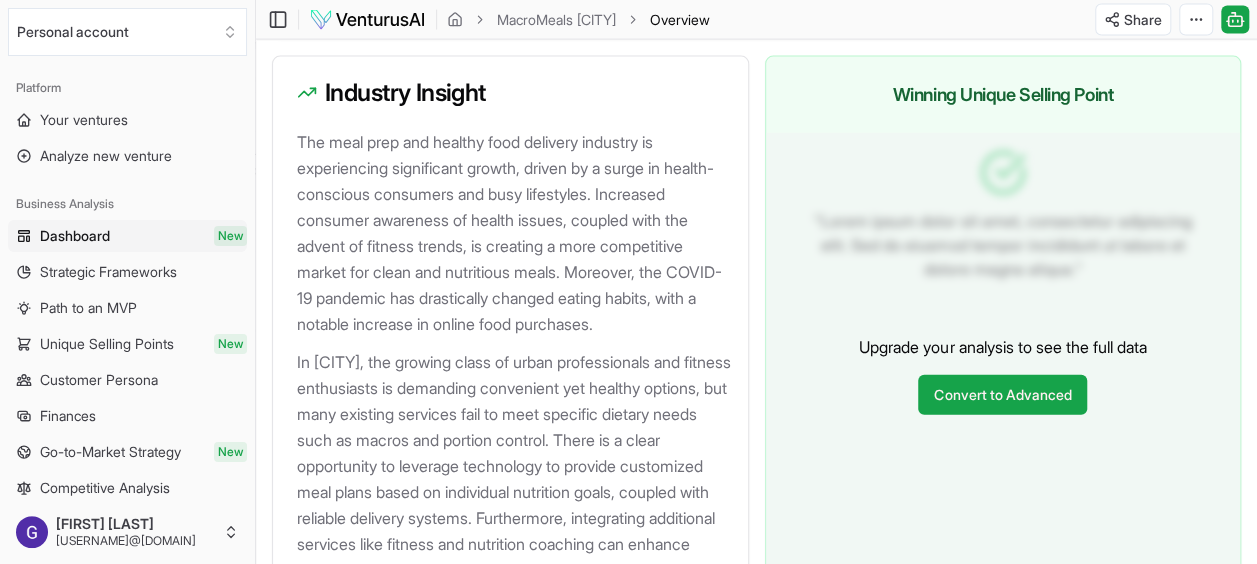 scroll, scrollTop: 2142, scrollLeft: 0, axis: vertical 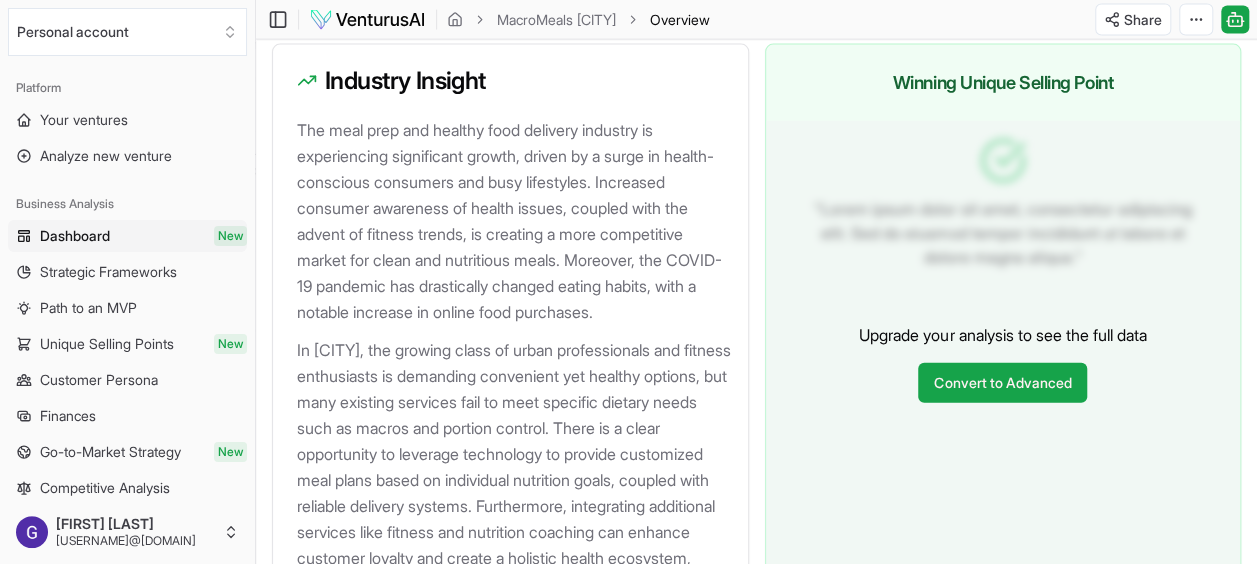 click on "Personal account Platform Your ventures Analyze new venture Business Analysis Dashboard New Strategic Frameworks Path to an MVP Unique Selling Points New Customer Persona Finances Go-to-Market Strategy New Competitive Analysis Tools Pitch deck Resources Get started for free Upgrade to a paid plan Starter  plan Standard reports 0 / 2   left Premium reports 0 / 0   left Community New Example ventures Settings Help [FIRST] [LAST] [EMAIL] Toggle Sidebar MacroMeals [CITY] Overview Share Toggle Chat Sidebar MacroMeals [CITY] Industry: Food Service Contractors Our startup offers a tech-enabled meal prep service that delivers macro-customized, goal-based meals across [CITY], tailored for busy professionals, students, and fitness enthusiasts. With a focus on hygiene, taste, and nutritional quality, we ensure that our meals meet specific dietary needs while providing optional fitness and nutrition coaching to help clients stay on track with their health goals. Overview   About" at bounding box center (628, -1860) 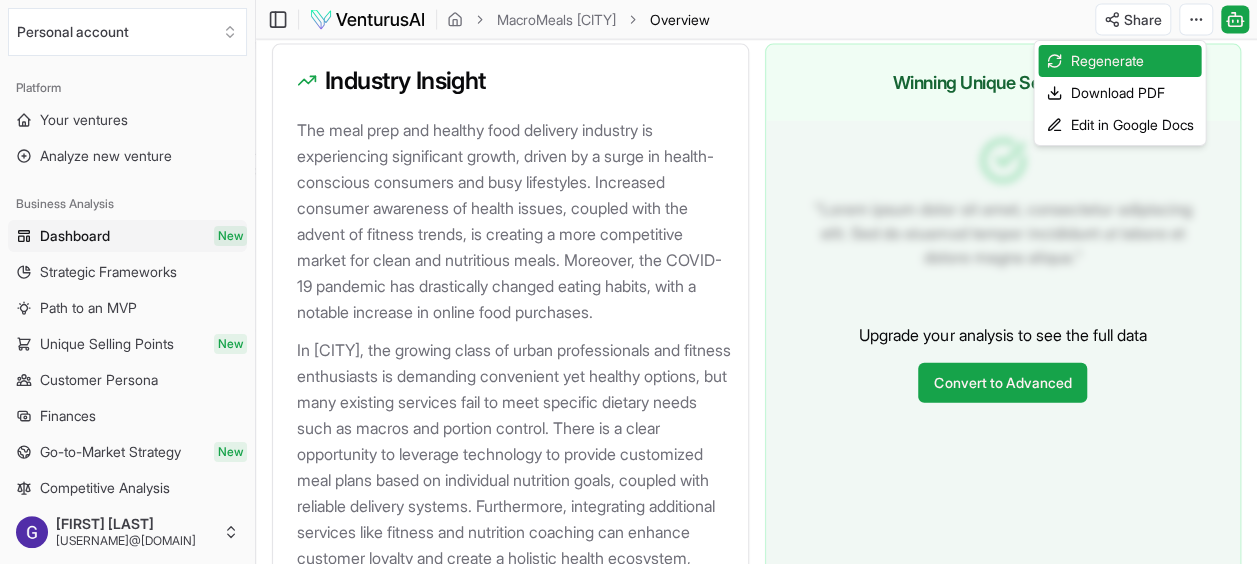 click on "Download PDF" at bounding box center [1119, 93] 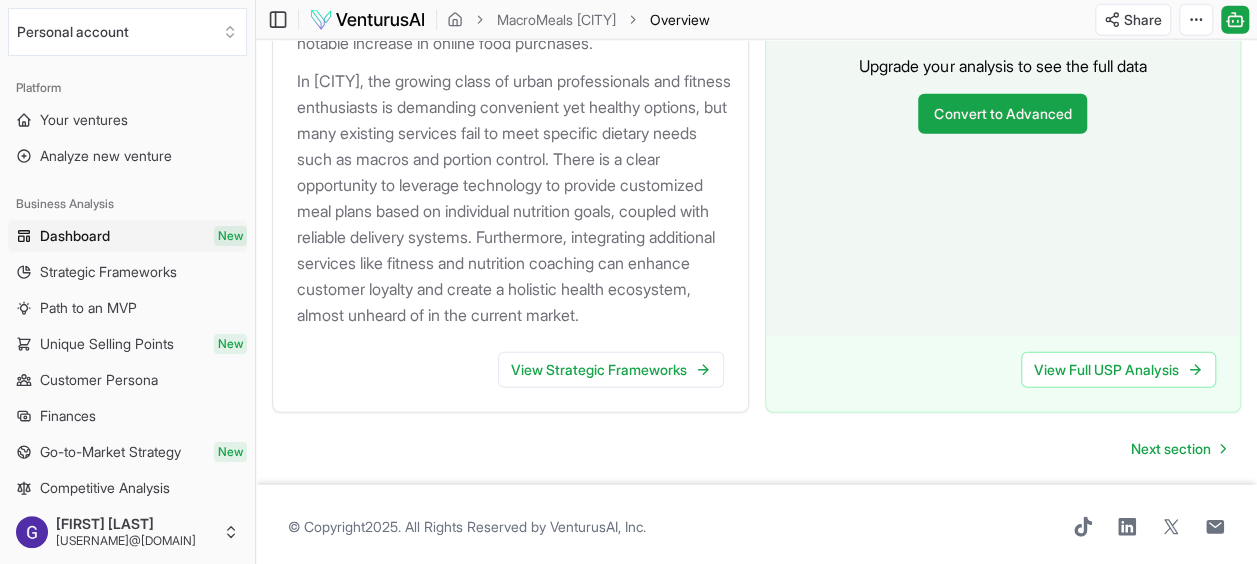 scroll, scrollTop: 2413, scrollLeft: 0, axis: vertical 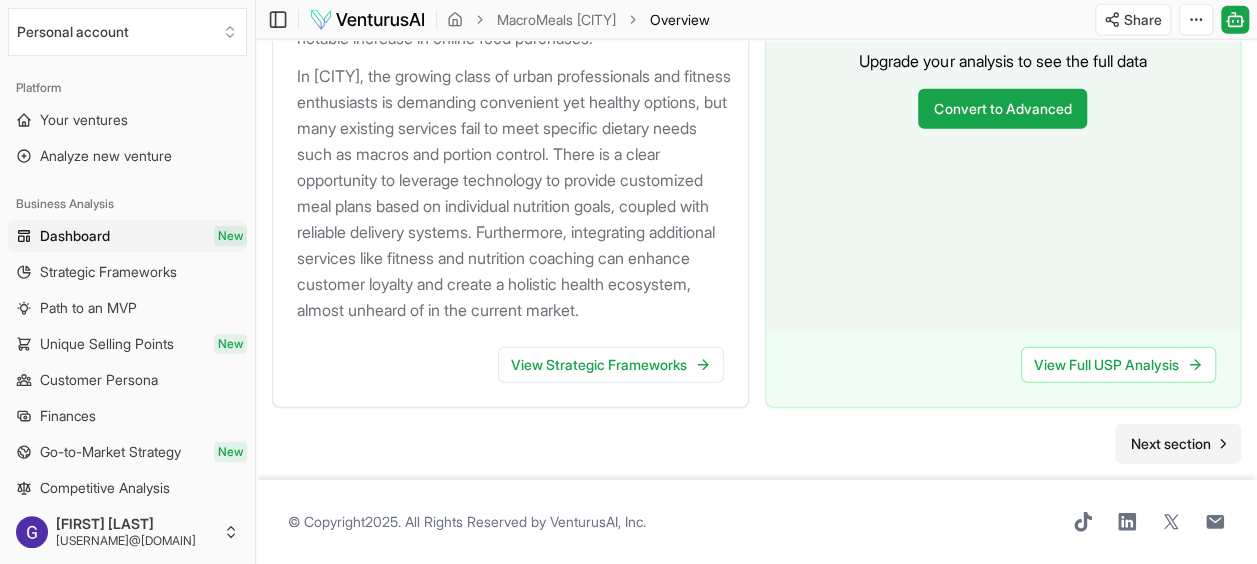 click on "Next section" at bounding box center (1171, 444) 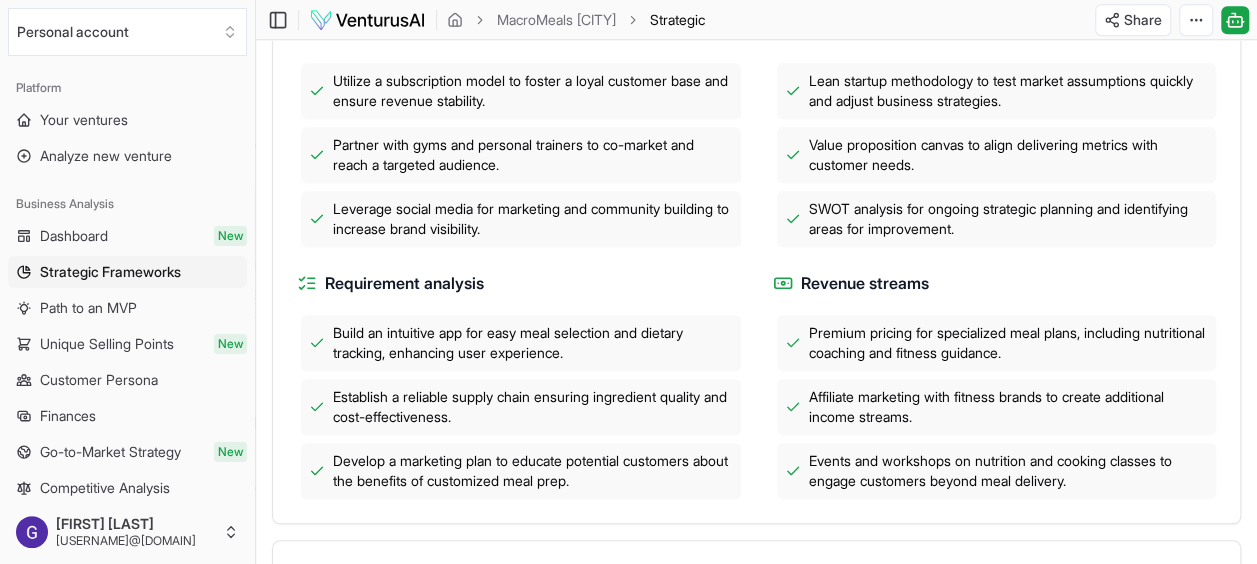 scroll, scrollTop: 732, scrollLeft: 0, axis: vertical 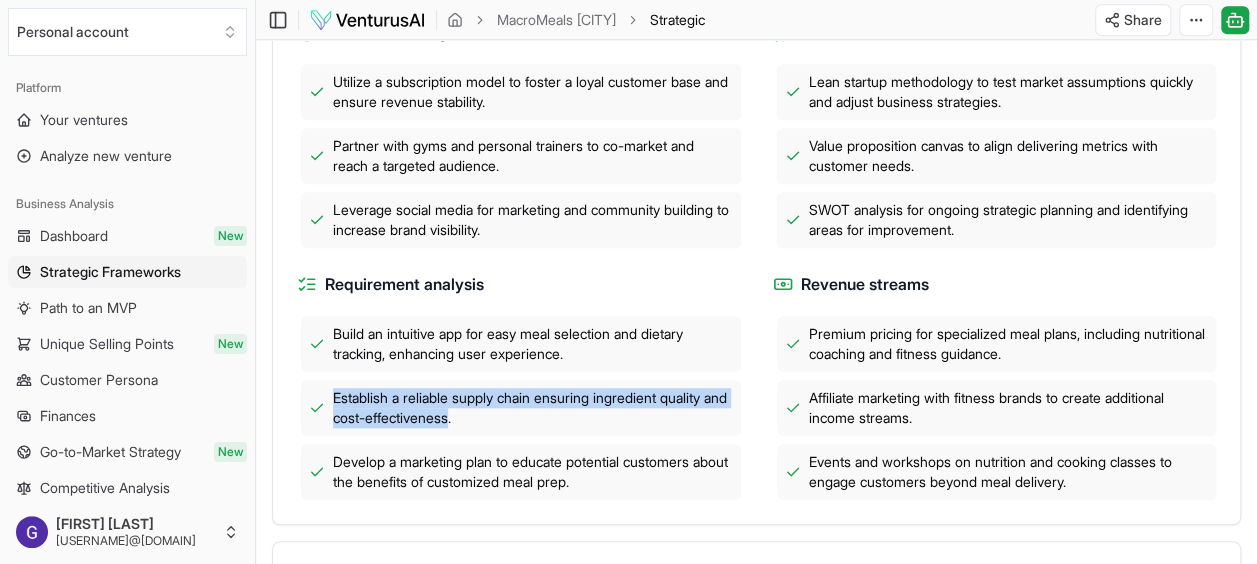 click on "Develop a marketing plan to educate potential customers about the benefits of customized meal prep." at bounding box center (533, 472) 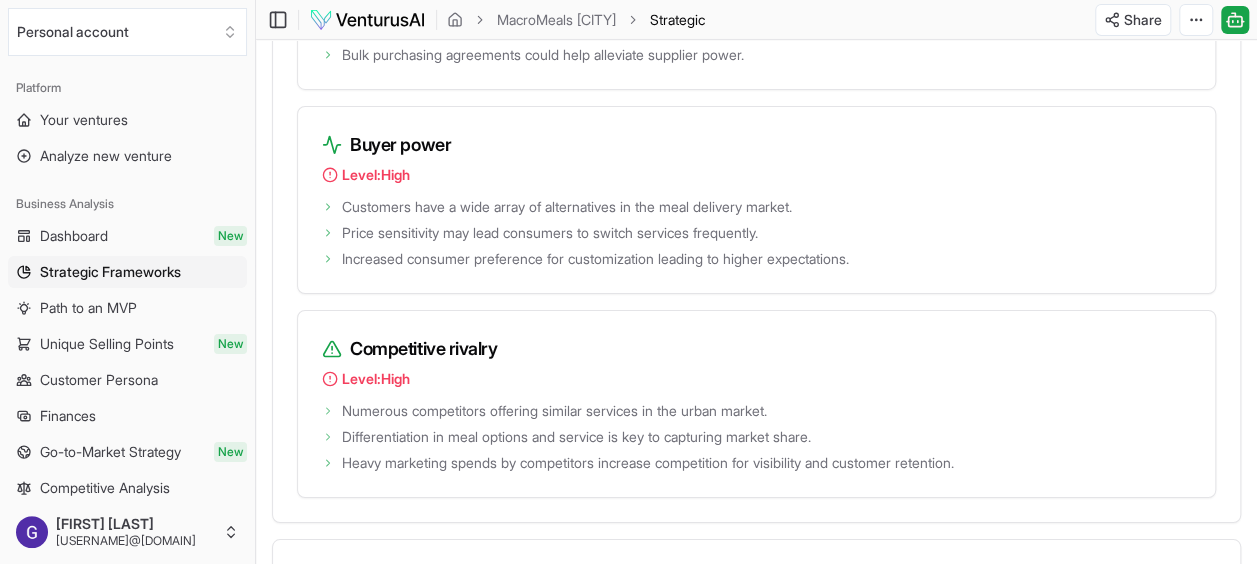 scroll, scrollTop: 3256, scrollLeft: 0, axis: vertical 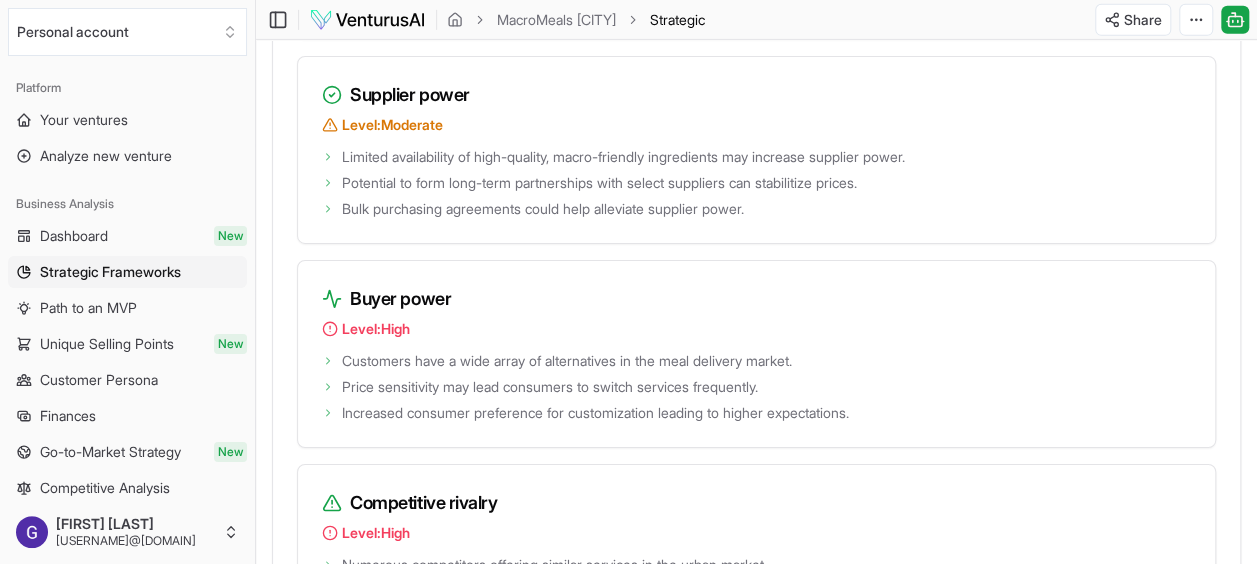click on "Buyer power Level:  High" at bounding box center [756, 304] 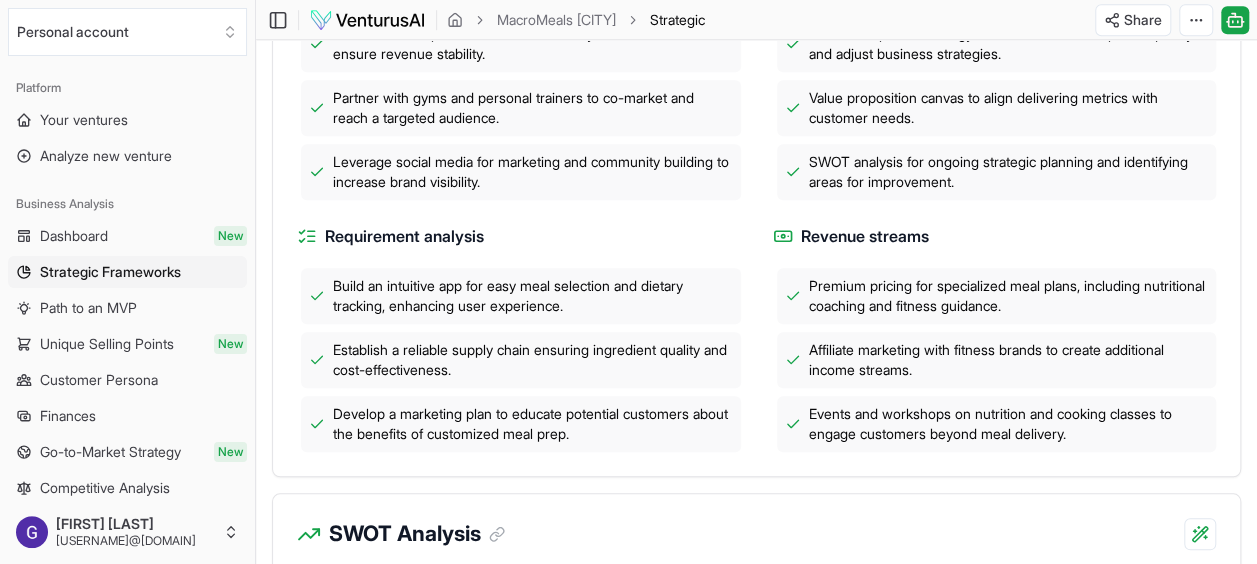 scroll, scrollTop: 771, scrollLeft: 0, axis: vertical 